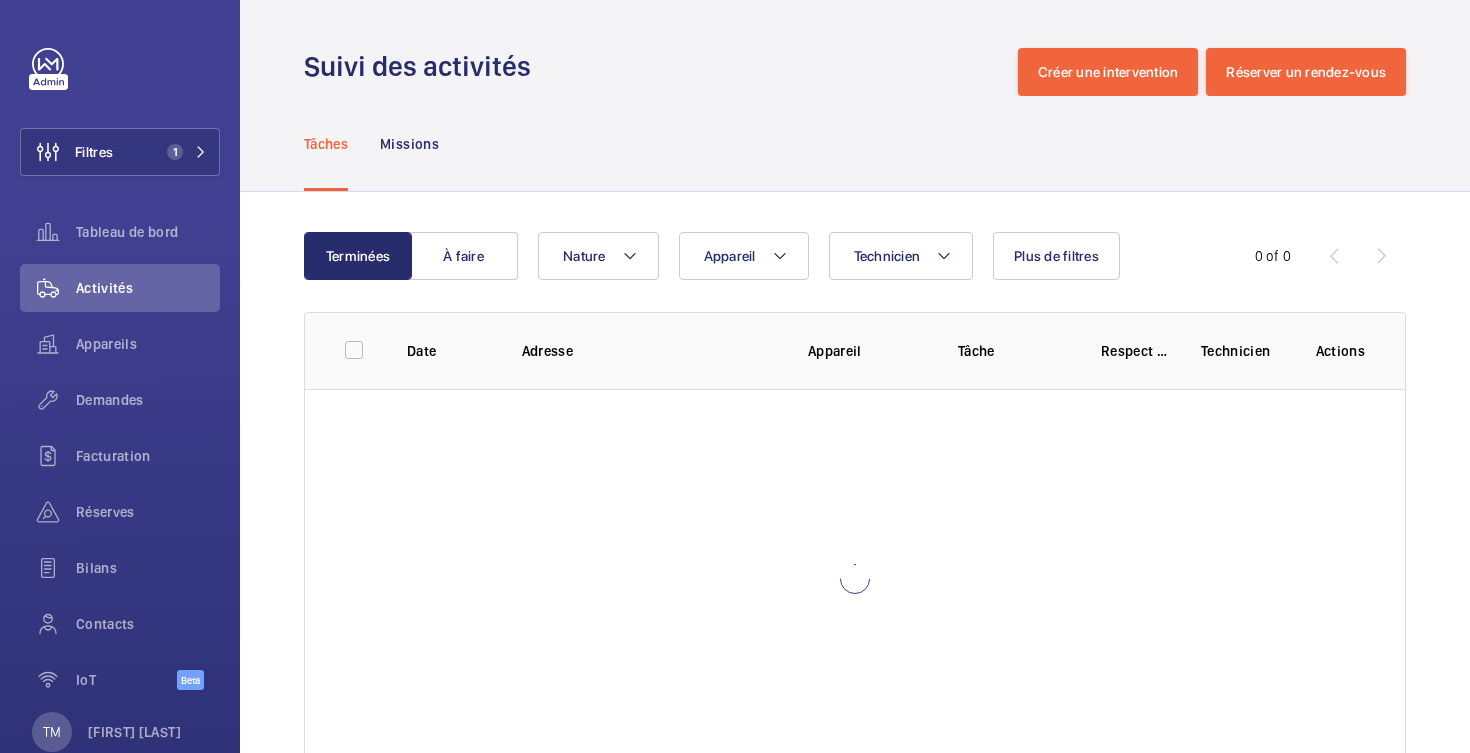 scroll, scrollTop: 0, scrollLeft: 0, axis: both 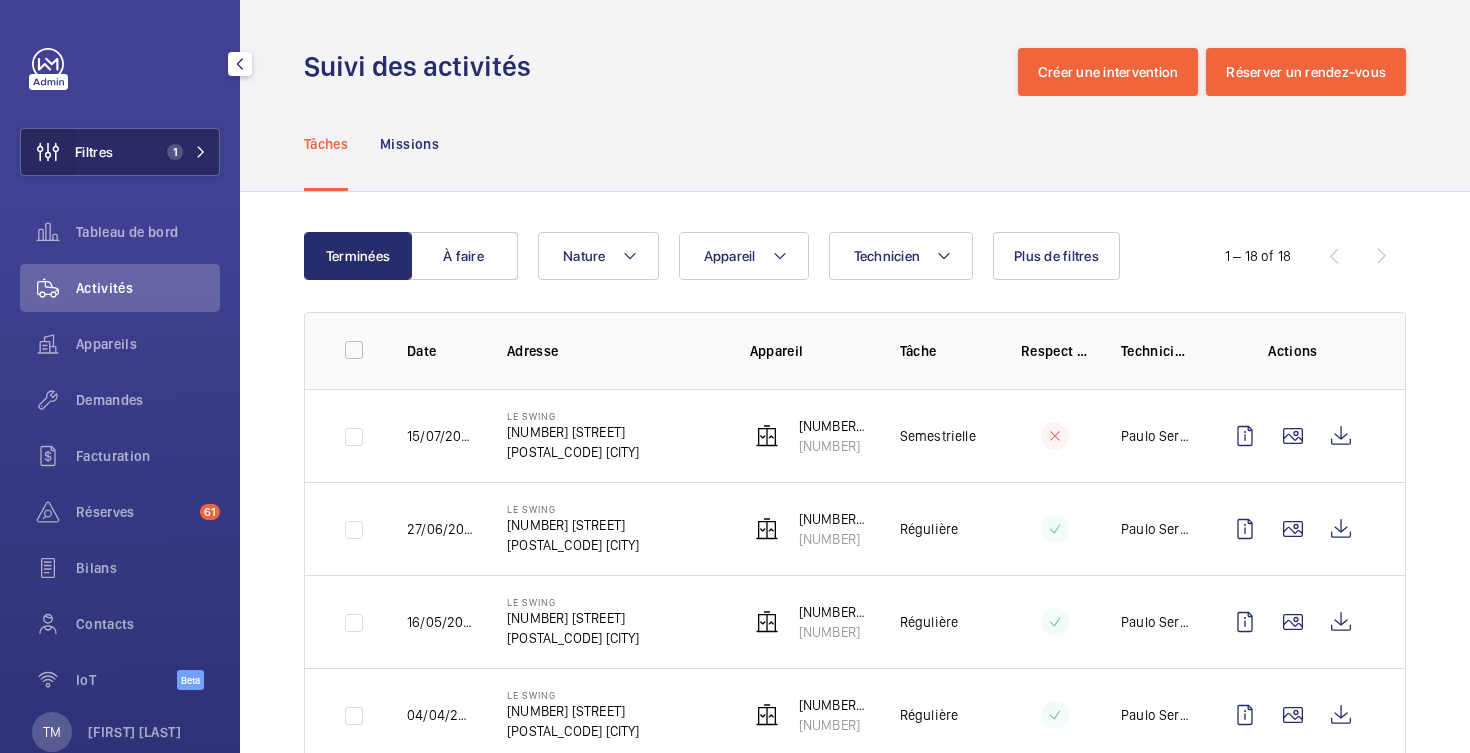 click 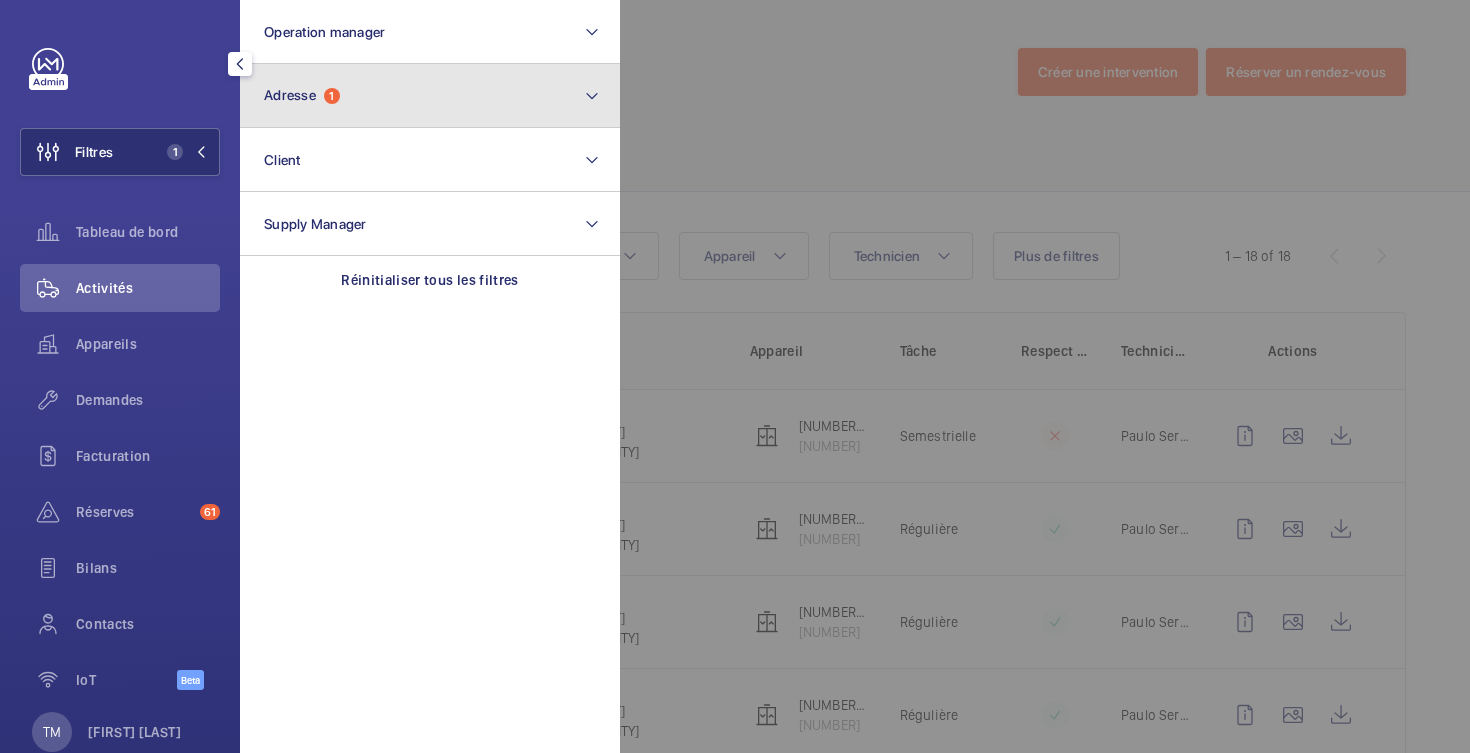 click on "Adresse  1" 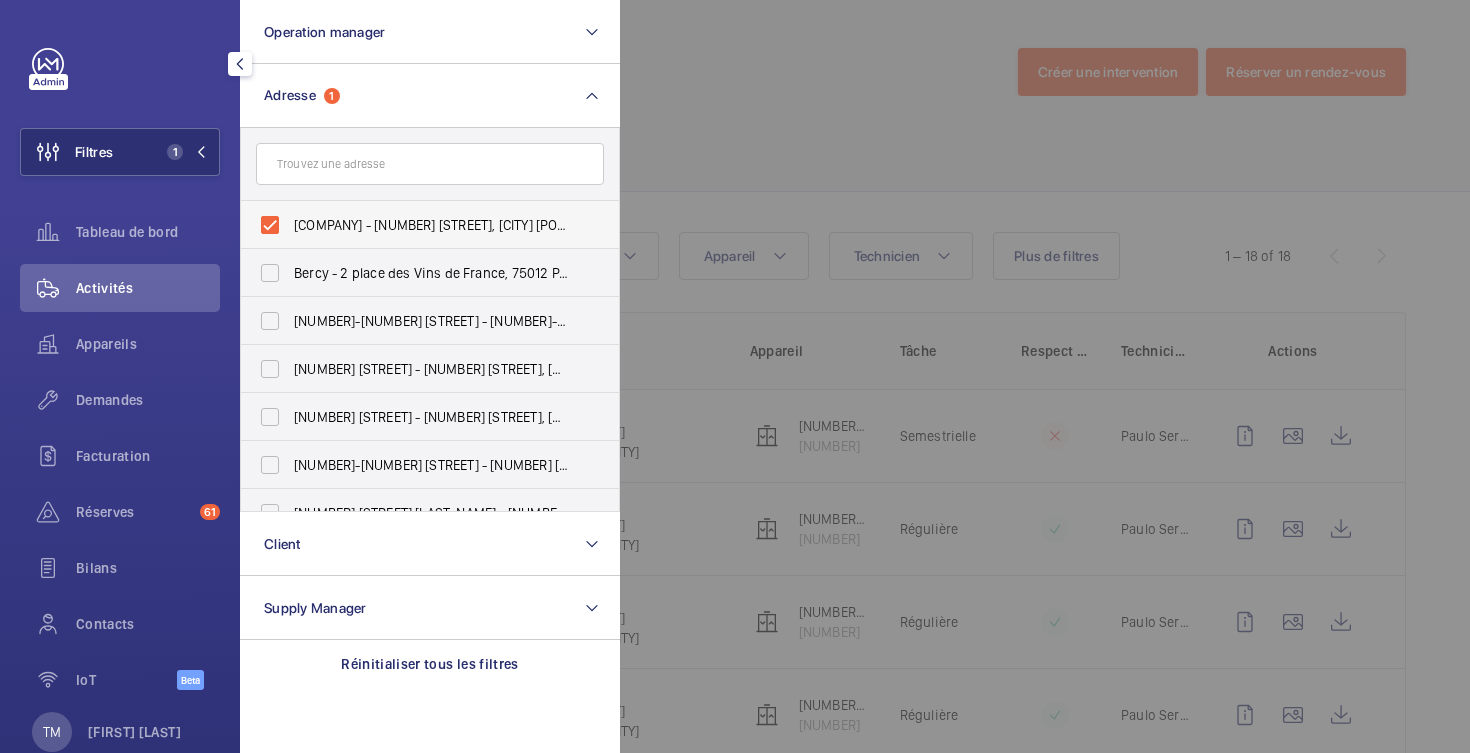 click on "[COMPANY] - [NUMBER] [STREET], [CITY] [POSTAL_CODE]" at bounding box center [415, 225] 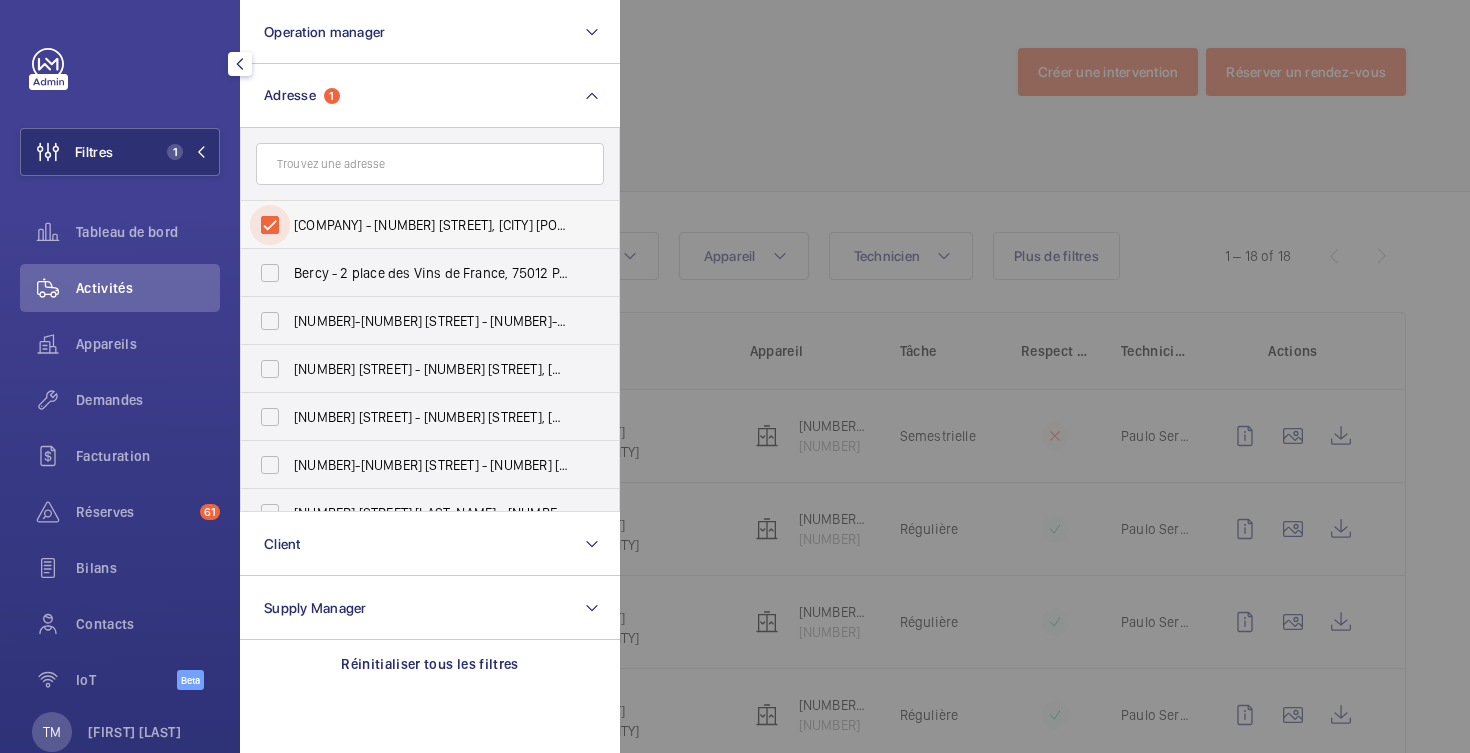 click on "[COMPANY] - [NUMBER] [STREET], [CITY] [POSTAL_CODE]" at bounding box center [270, 225] 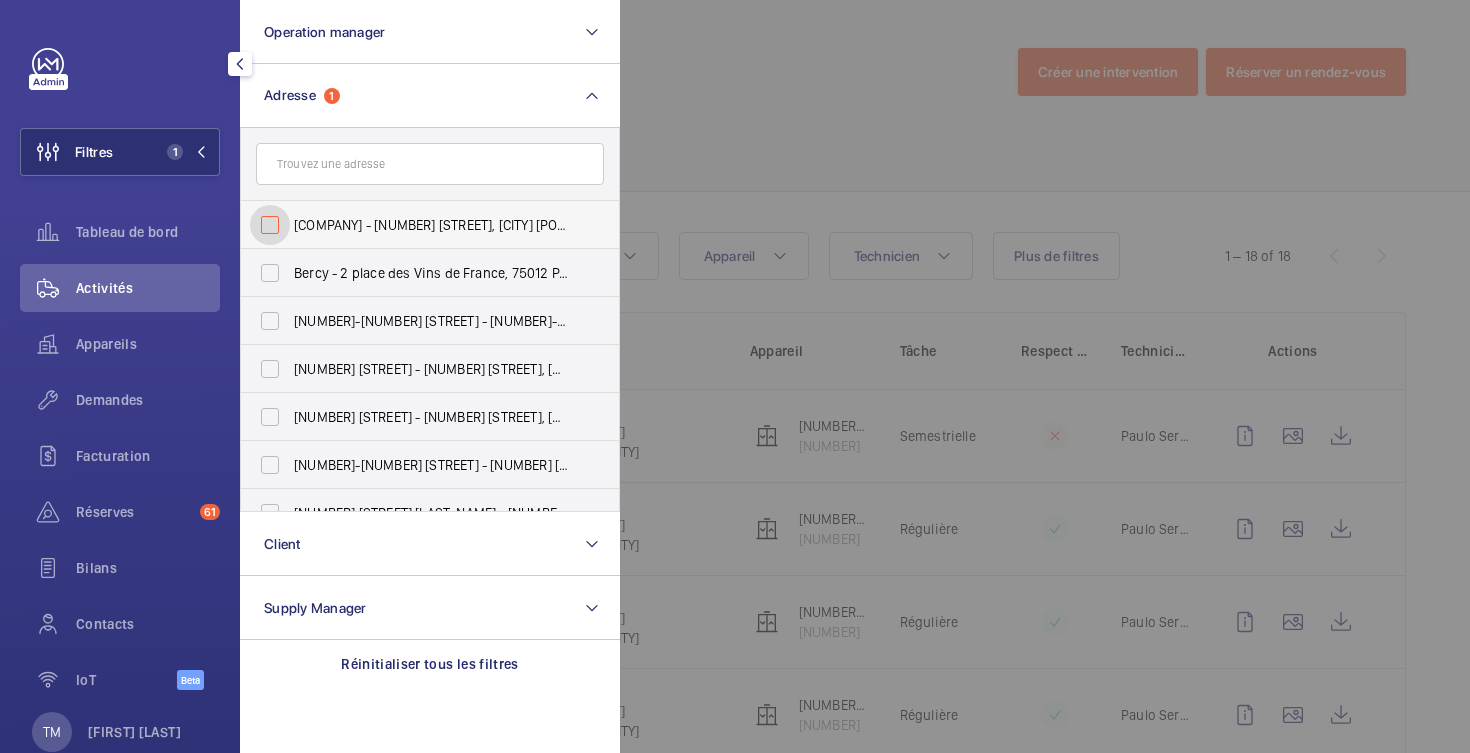 checkbox on "false" 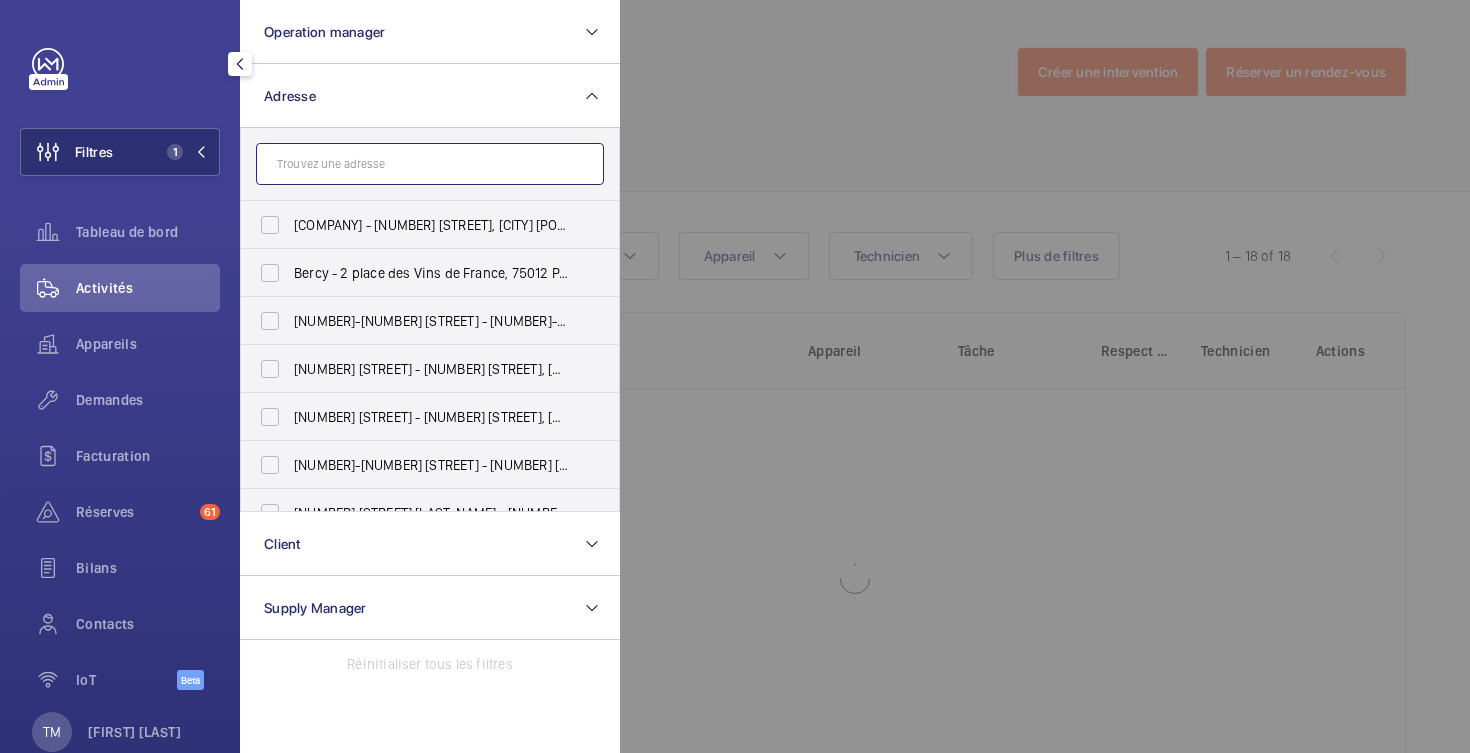 click 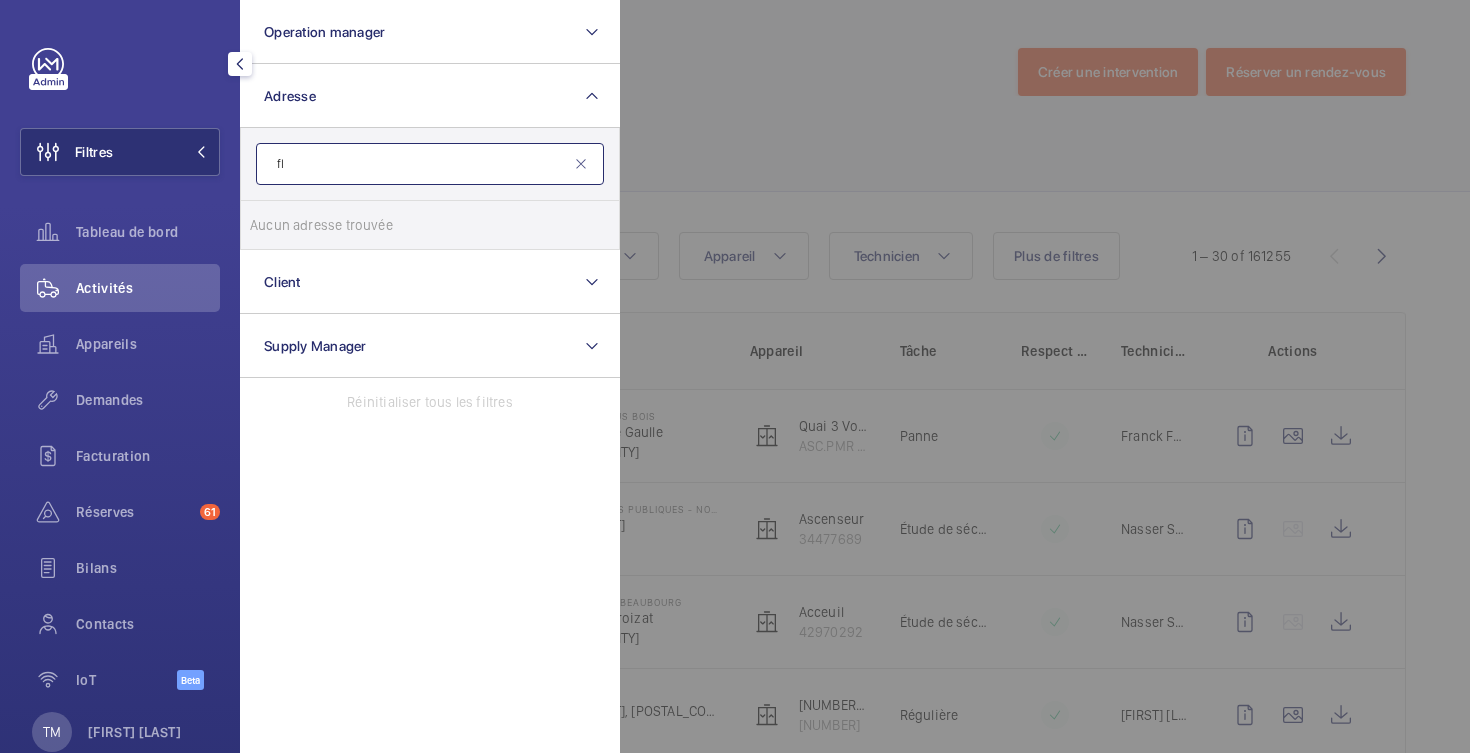 type on "f" 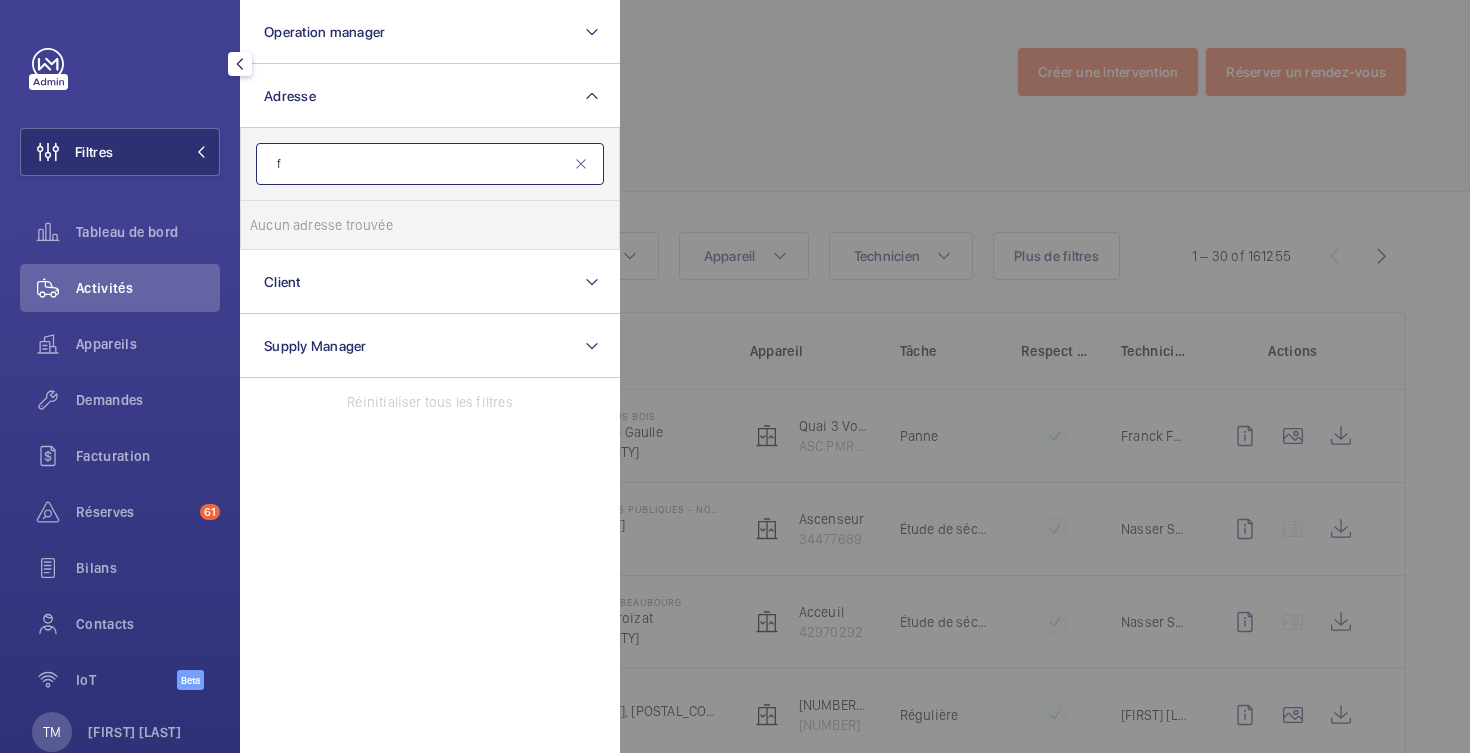 type 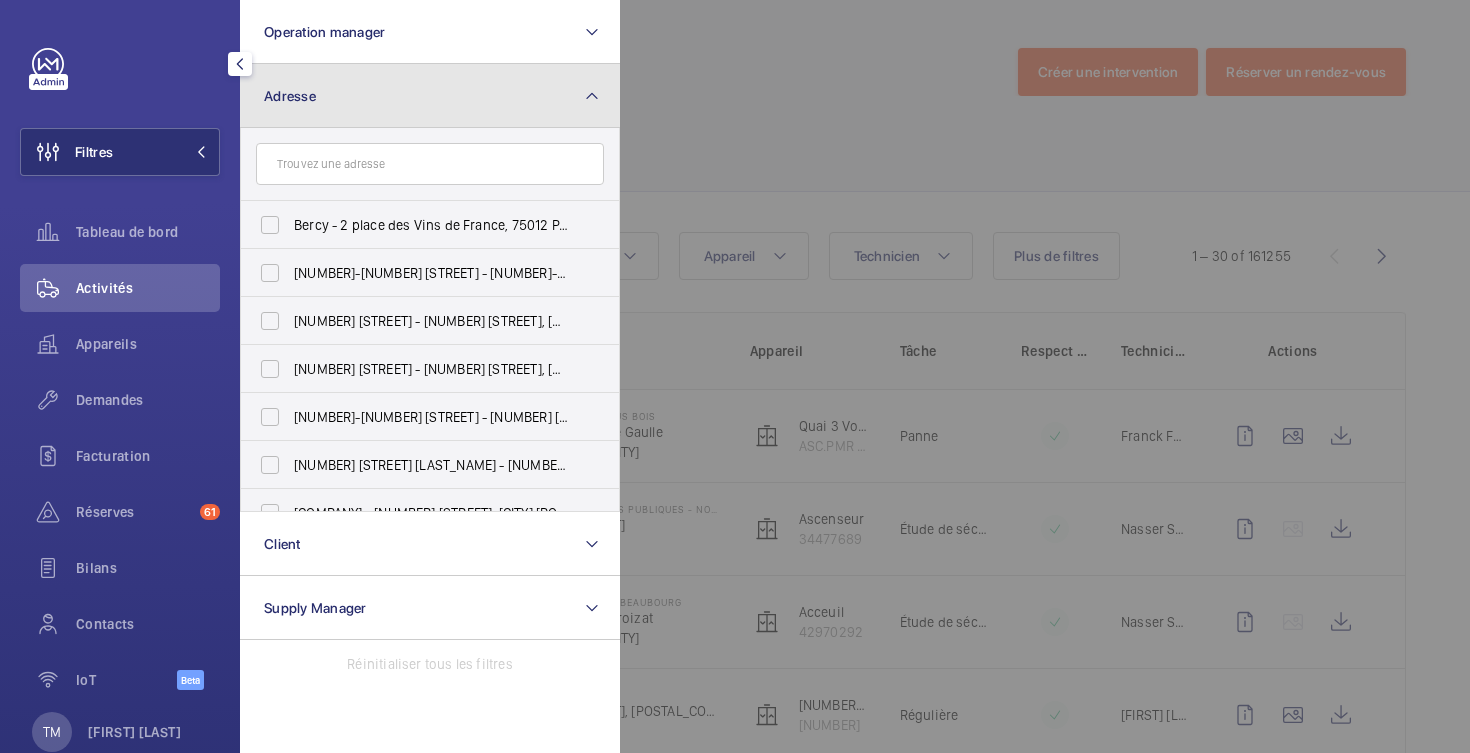 click on "Adresse" 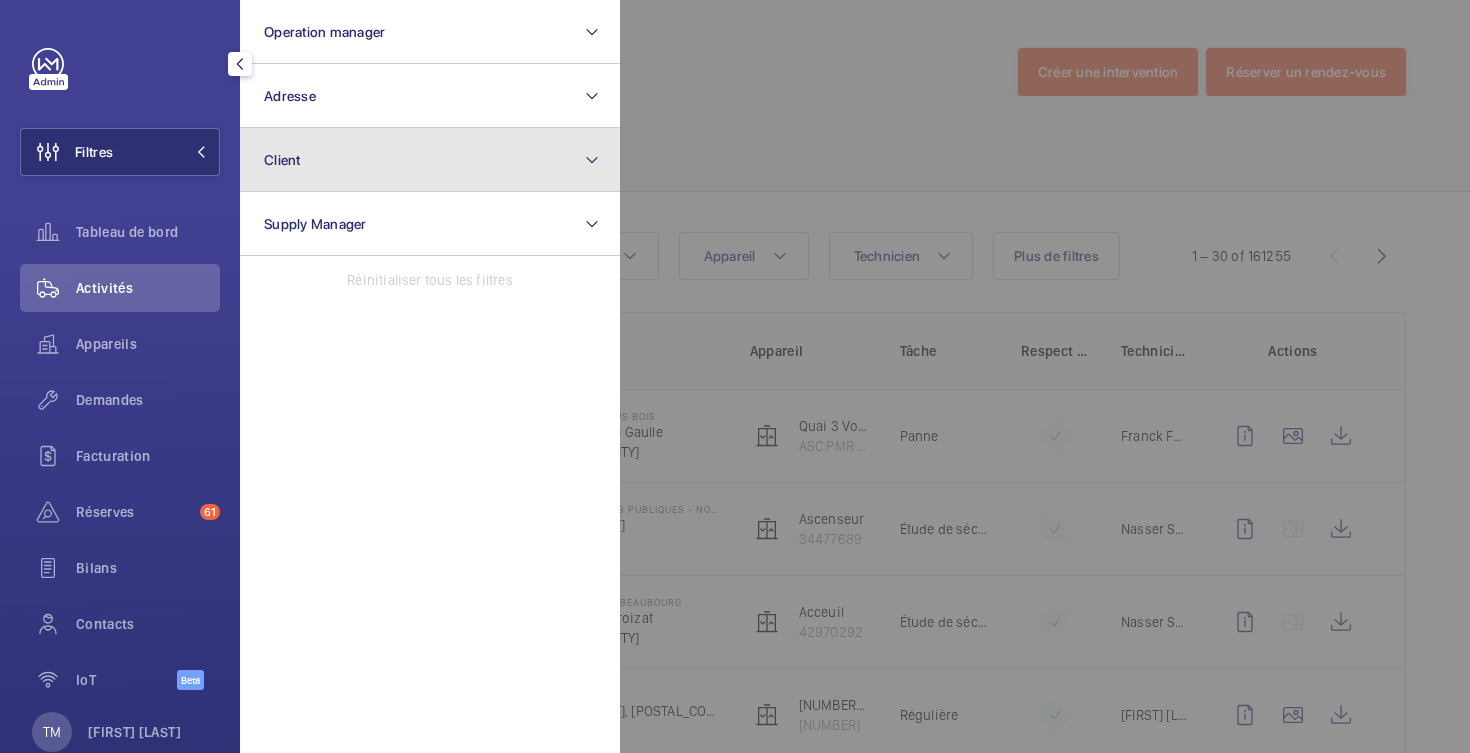 click on "Client" 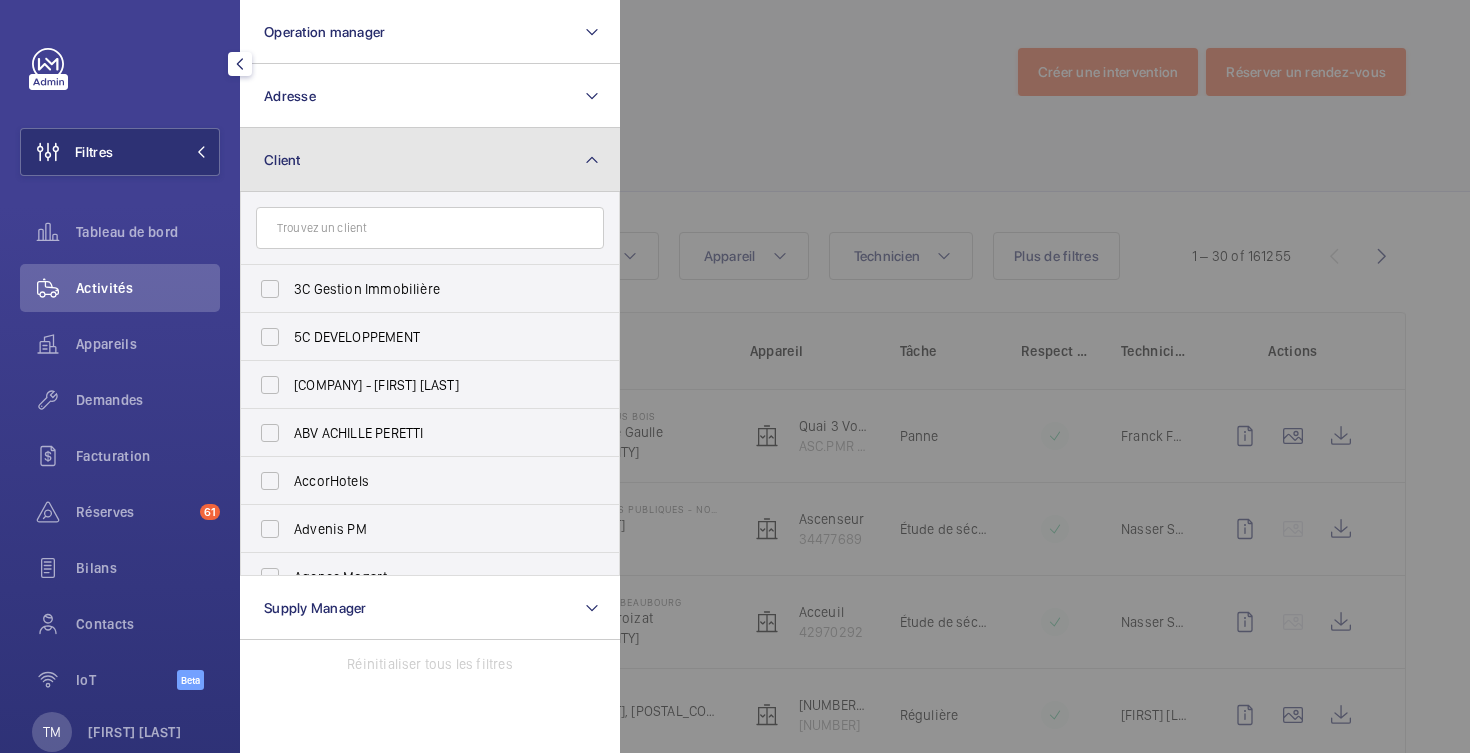 click on "Client" 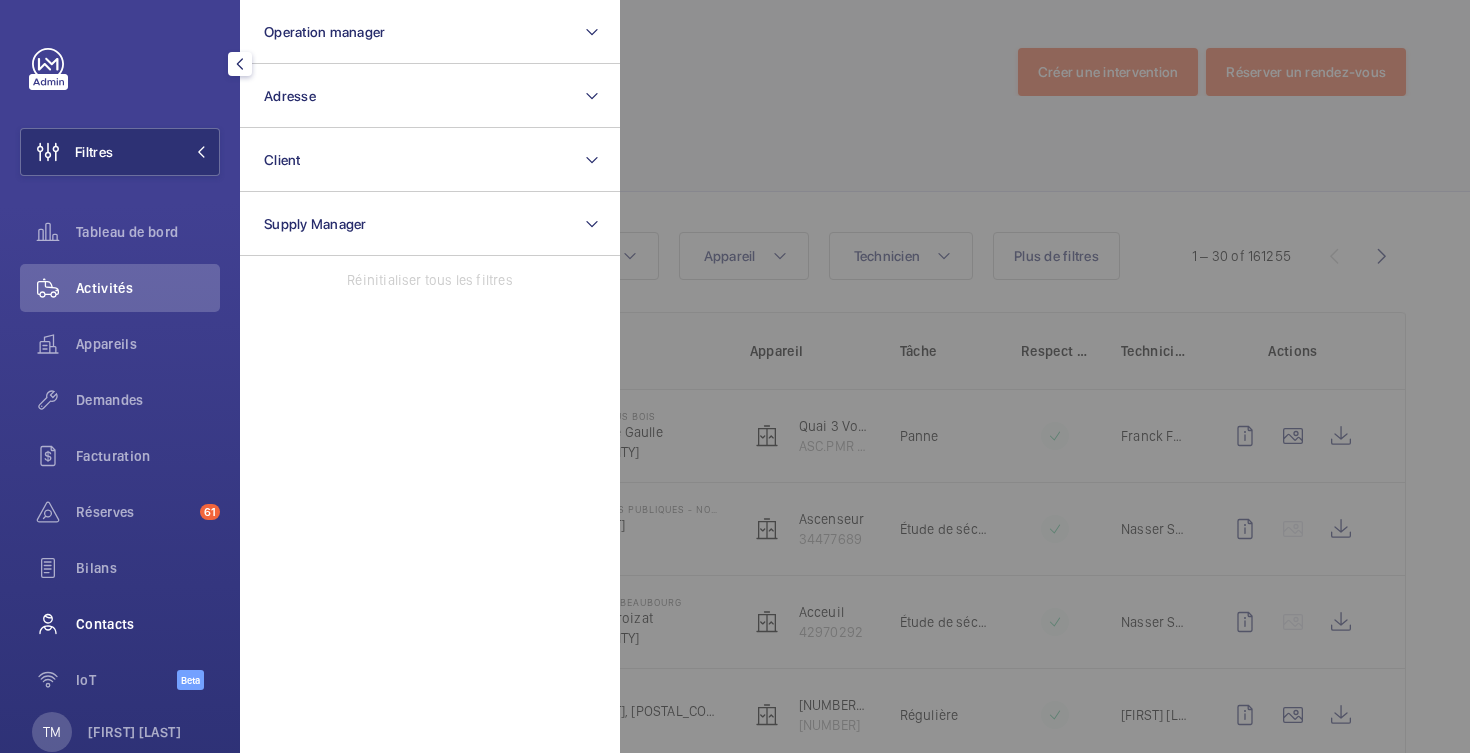 click on "Contacts" 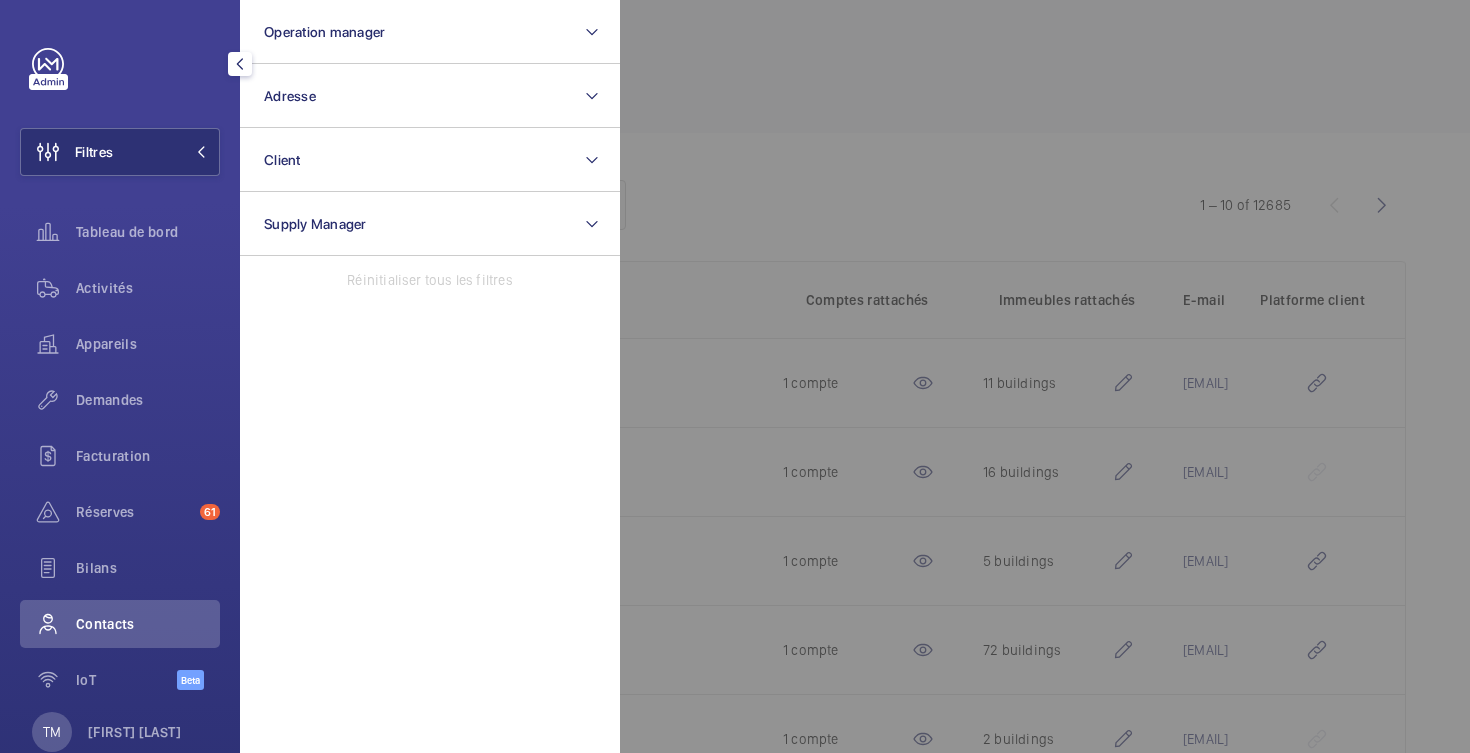 click 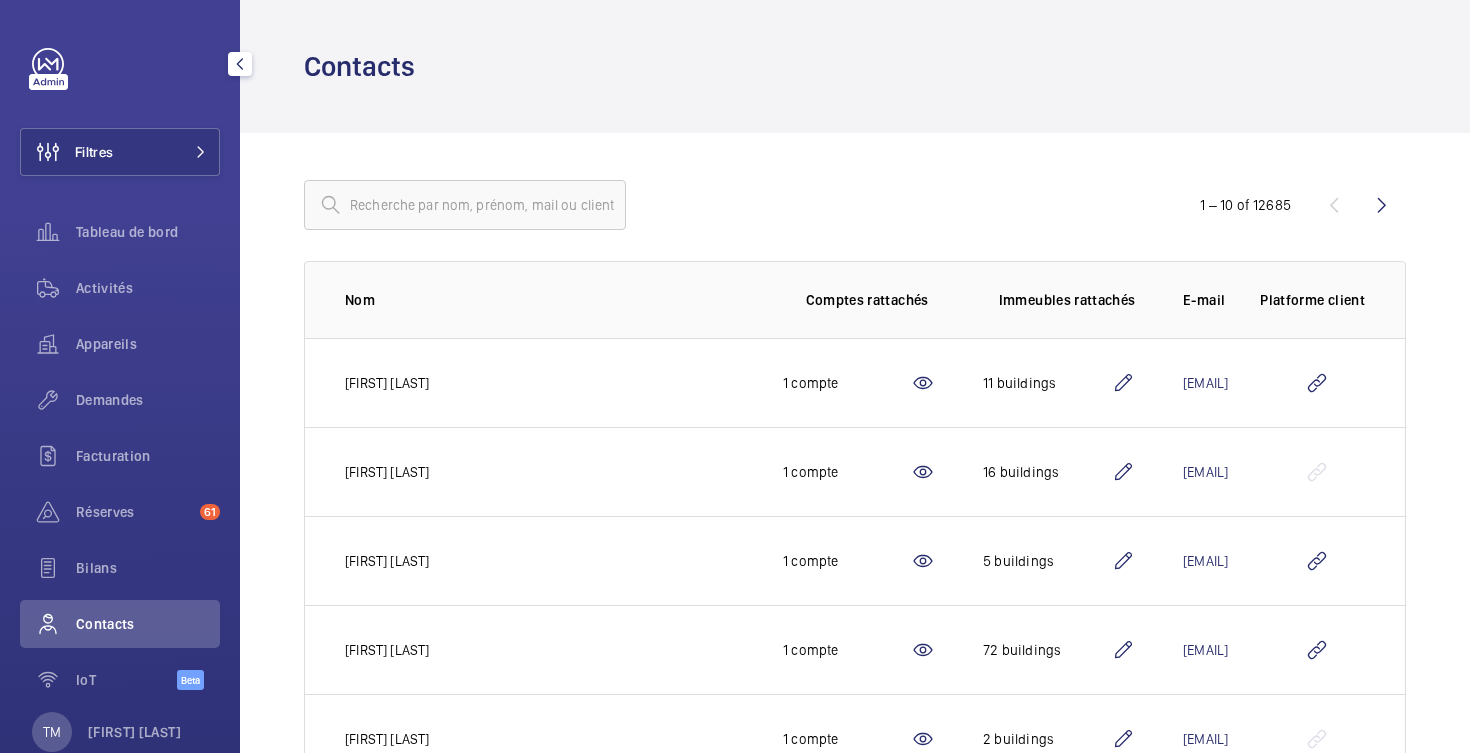 click on "[NUMBER] - [NUMBER] of [NUMBER] Nom Comptes rattachés Immeubles rattachés E-mail Platforme client [FIRST] [LAST] [NUMBER] compte [NUMBER] buildings [EMAIL] [FIRST] [LAST] [NUMBER] compte [NUMBER] buildings [EMAIL] [FIRST] [LAST] [NUMBER] compte [NUMBER] buildings [EMAIL] [FIRST] [LAST] [NUMBER] compte [NUMBER] buildings [EMAIL] [FIRST] [LAST] [NUMBER] compte [NUMBER] buildings [EMAIL] [FIRST] [LAST] [NUMBER] compte [NUMBER] buildings [EMAIL] [FIRST] [LAST] [NUMBER] compte [NUMBER] building [EMAIL] [FIRST] [LAST] [NUMBER] compte [NUMBER] buildings [EMAIL] [FIRST] [LAST] [NUMBER] compte [NUMBER] buildings [EMAIL]" 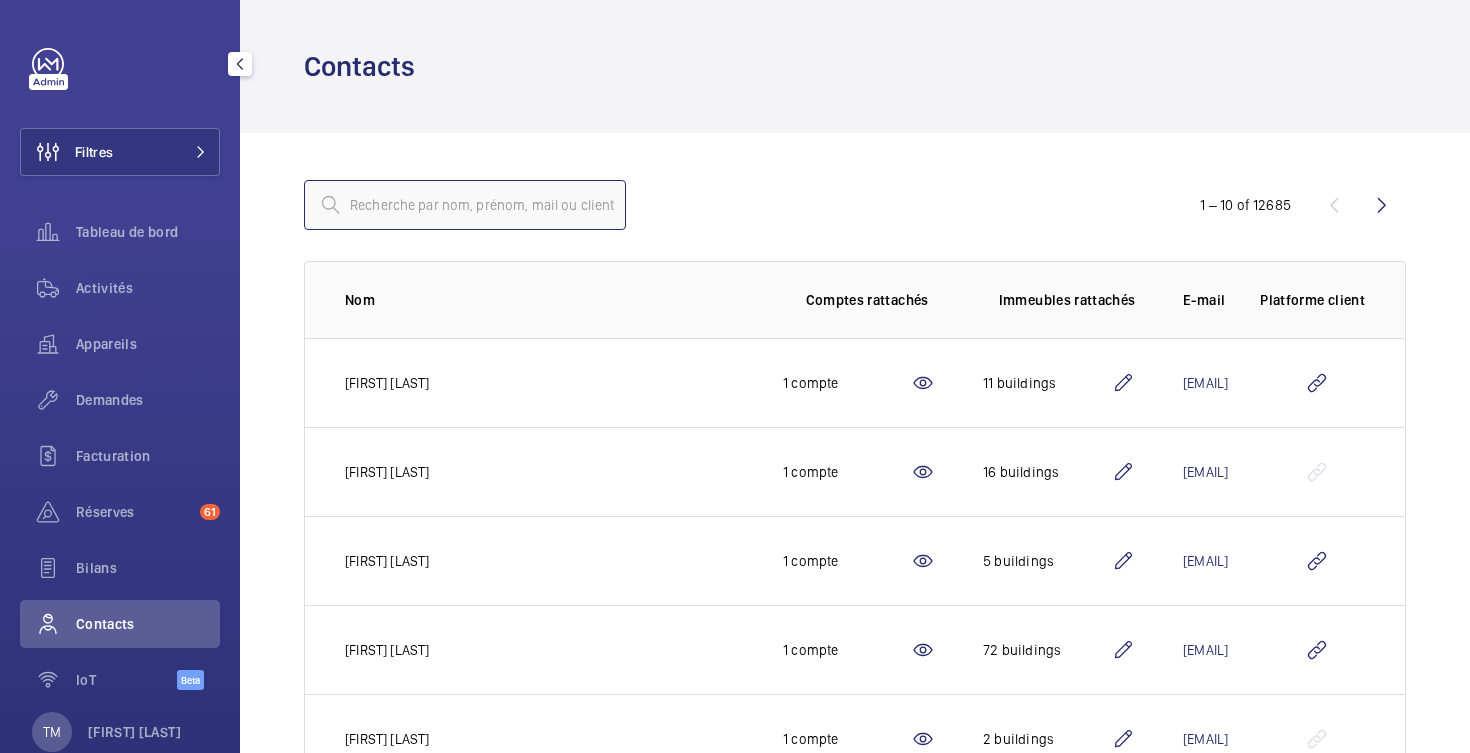 click 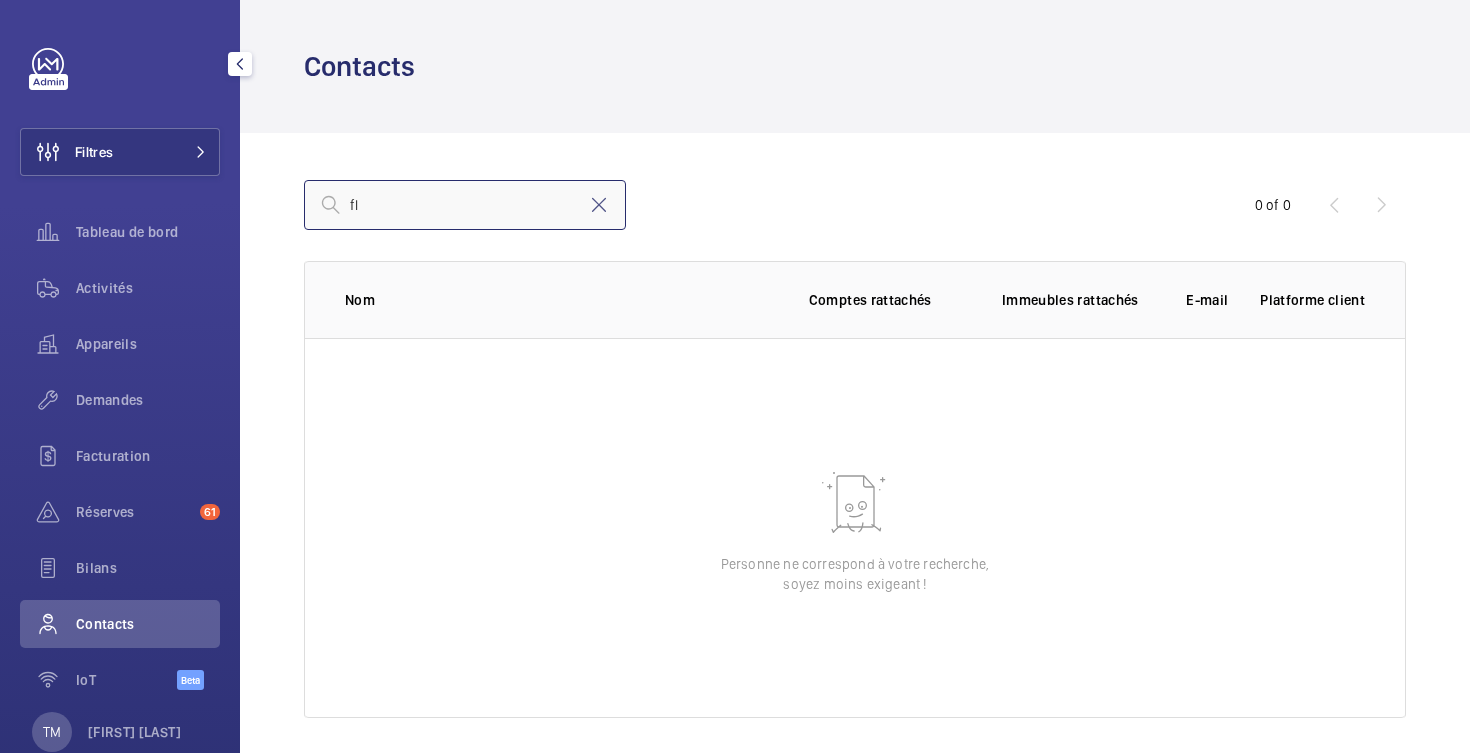 type on "f" 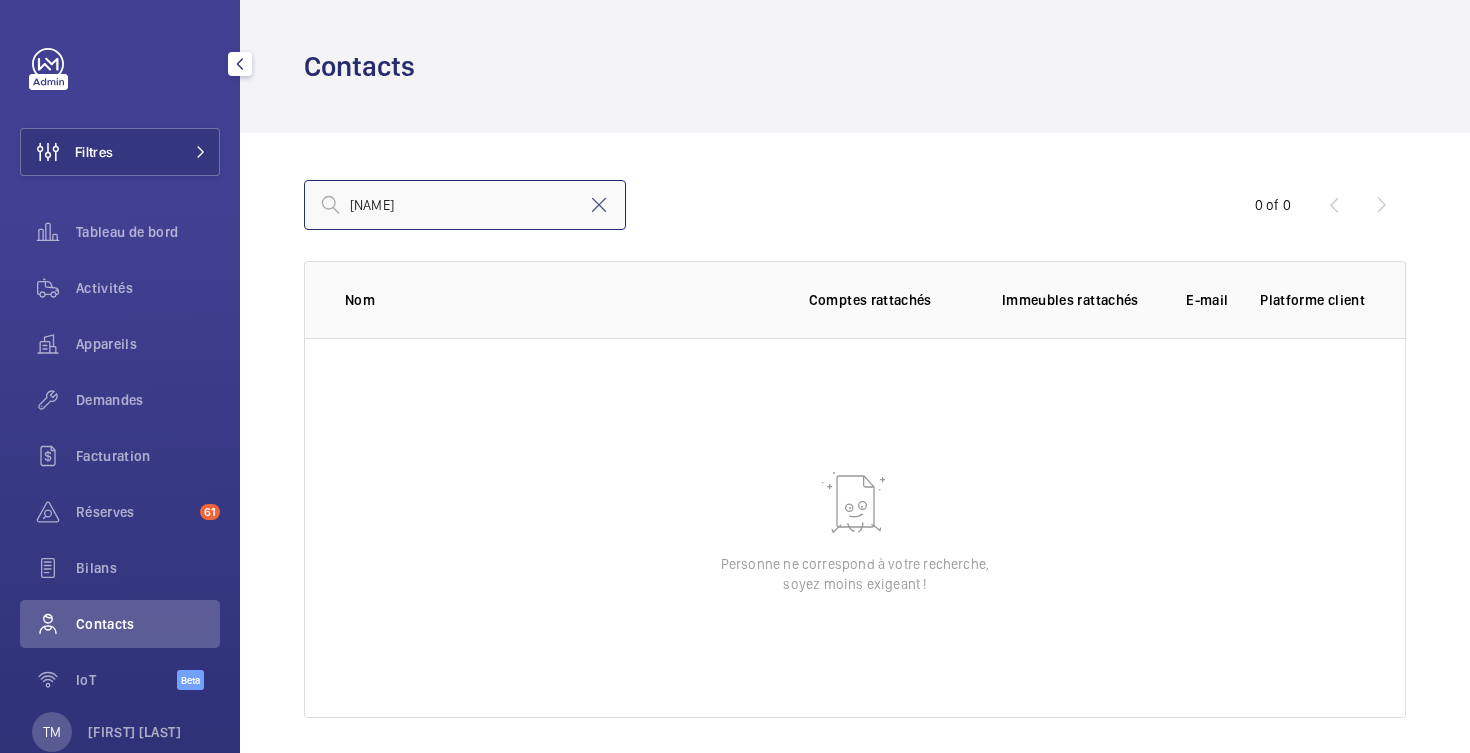 type on "[NAME]" 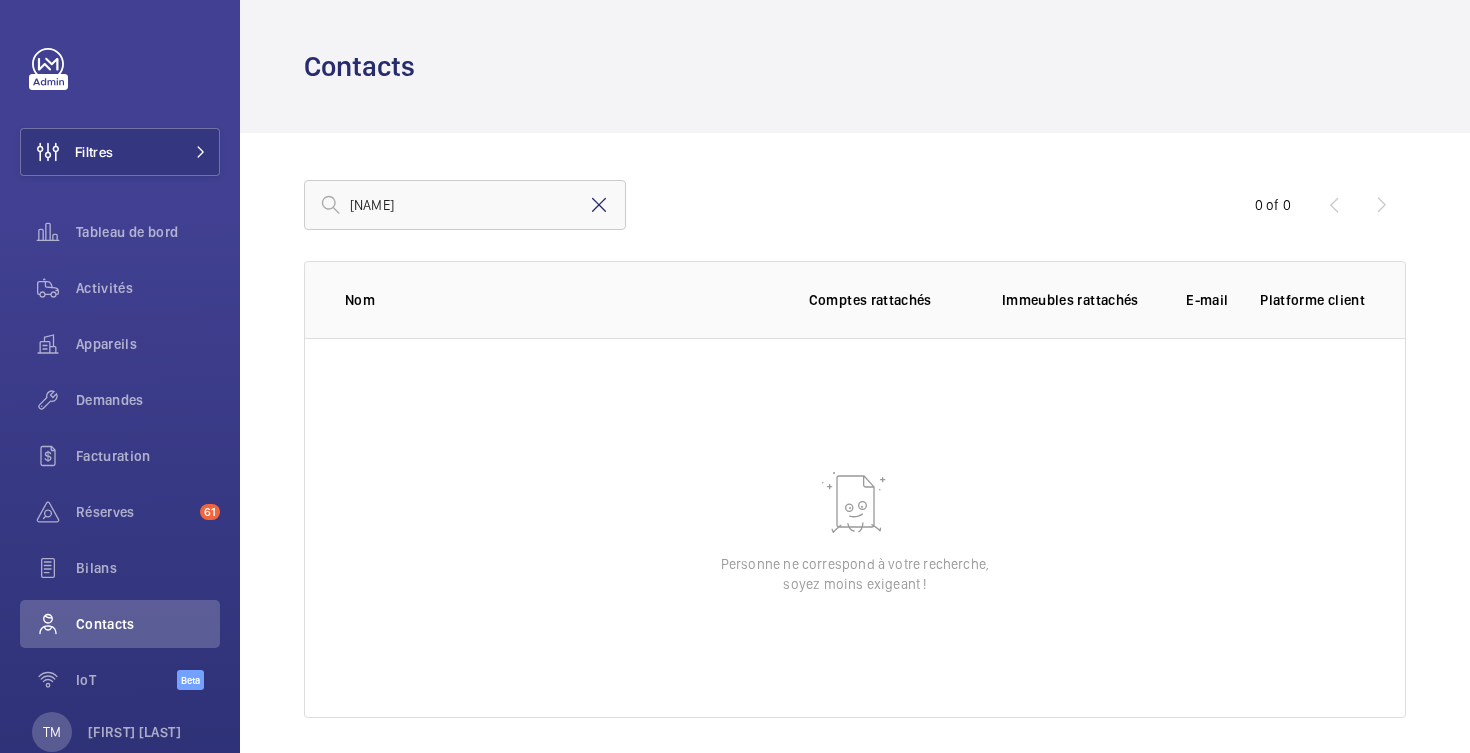 click 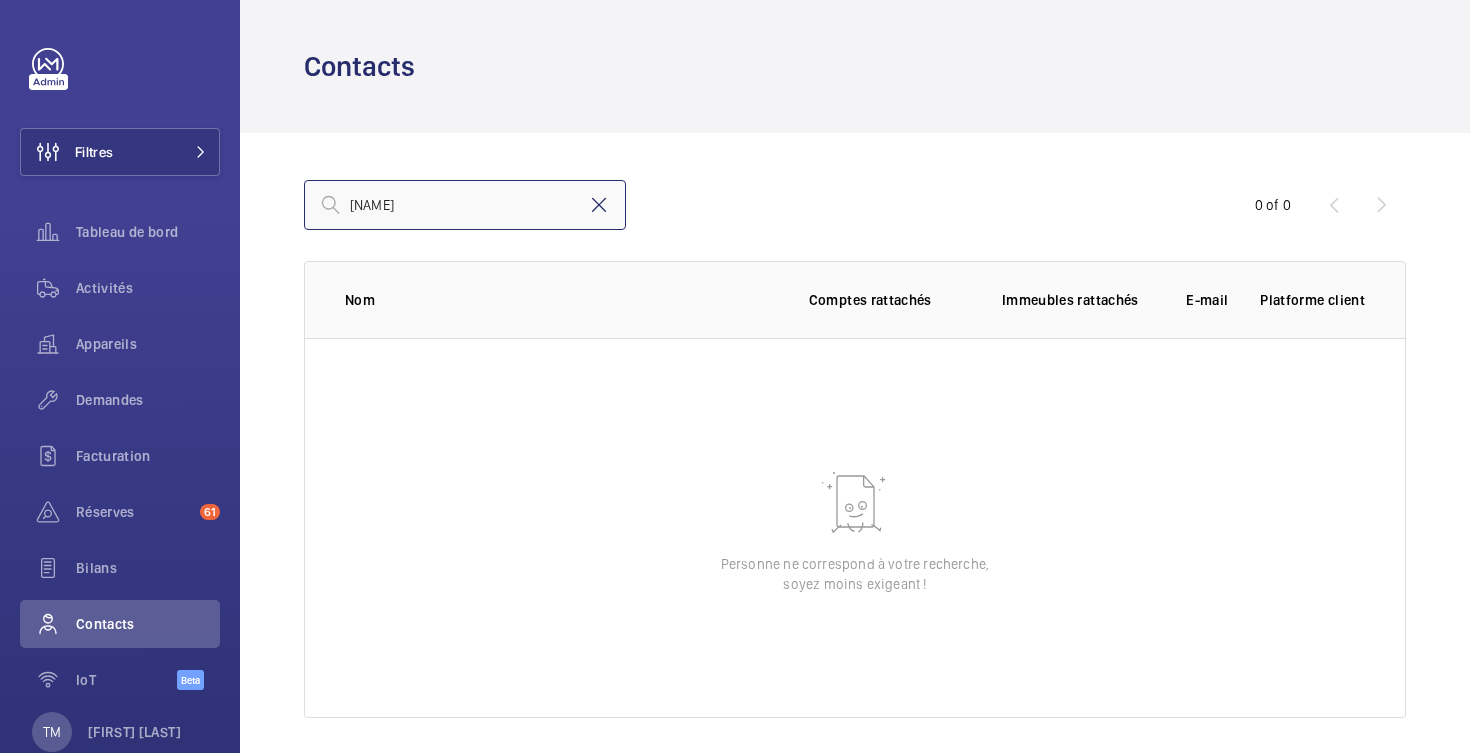 type 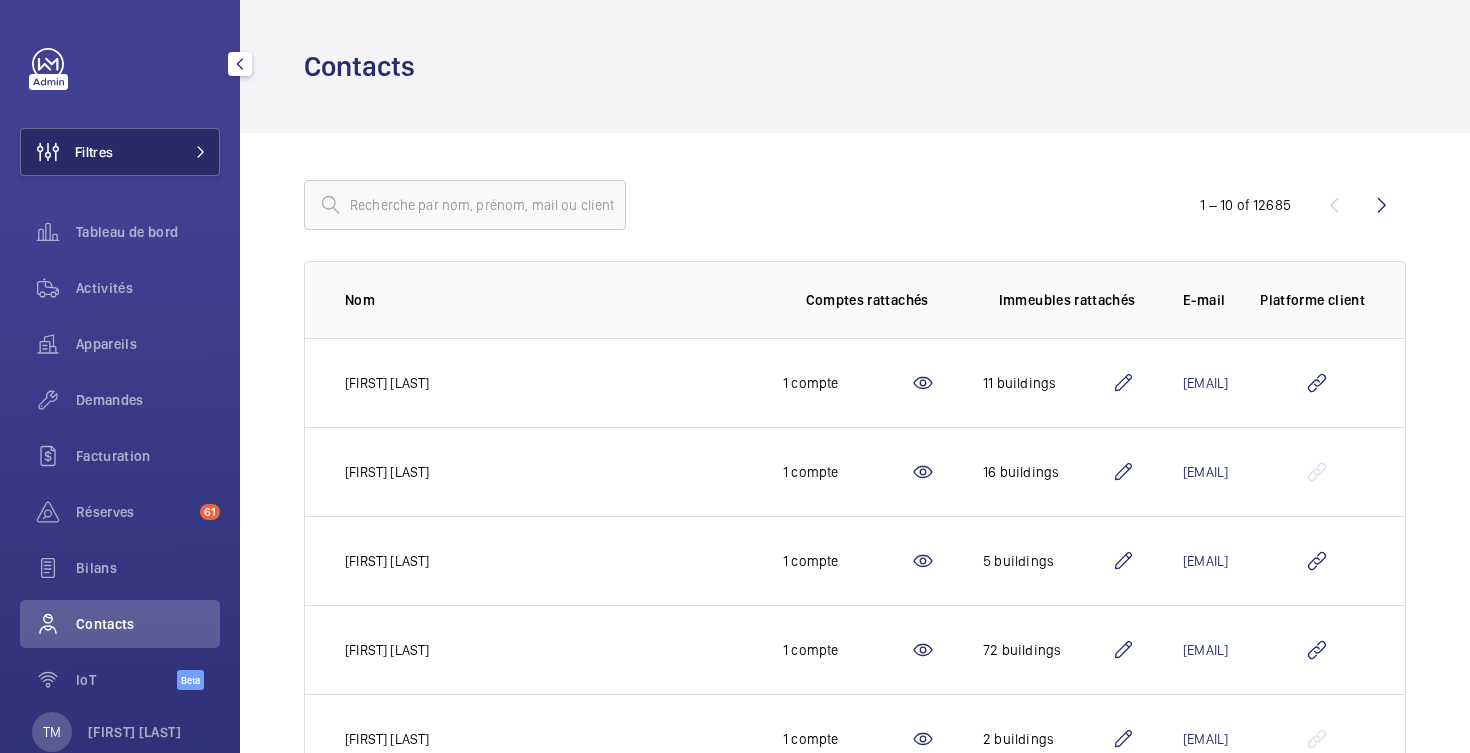 click on "Filtres" 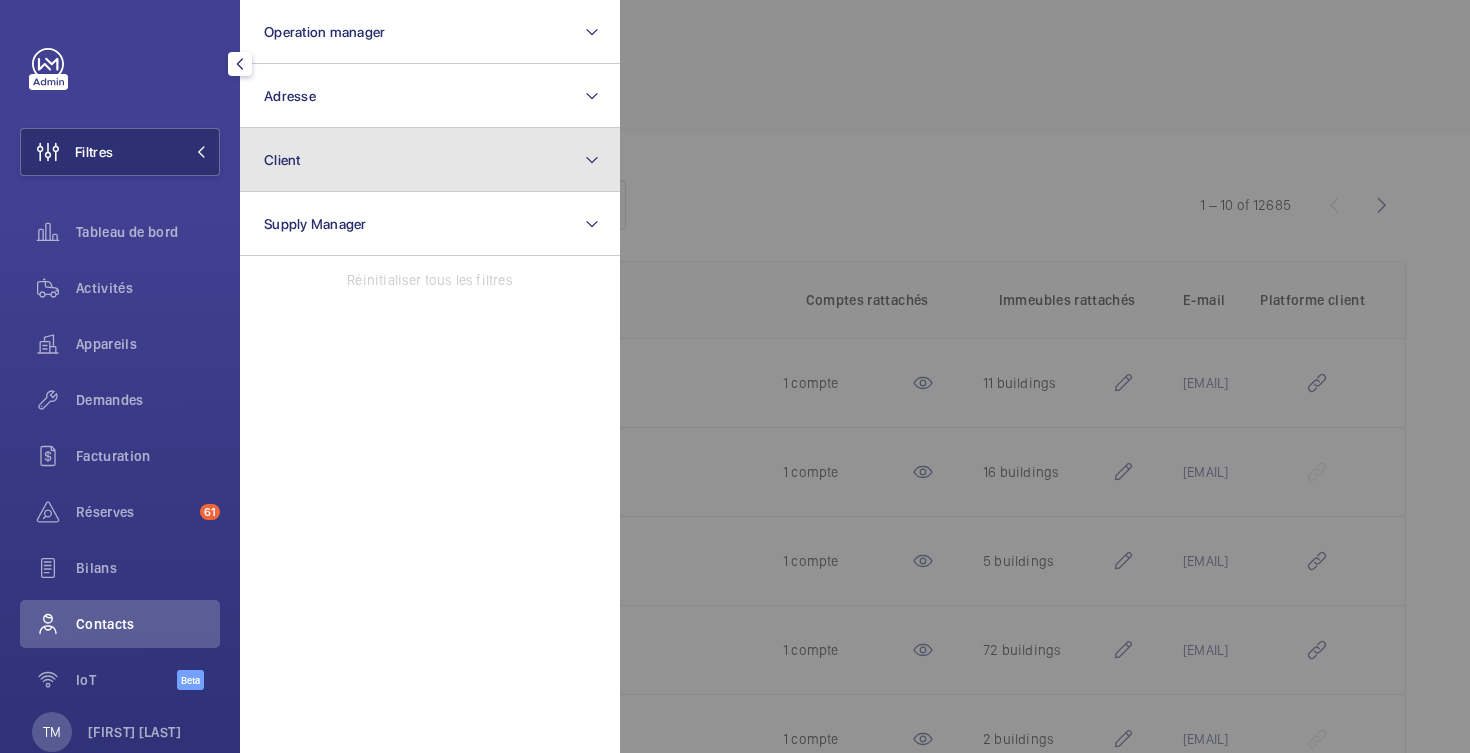 click on "Client" 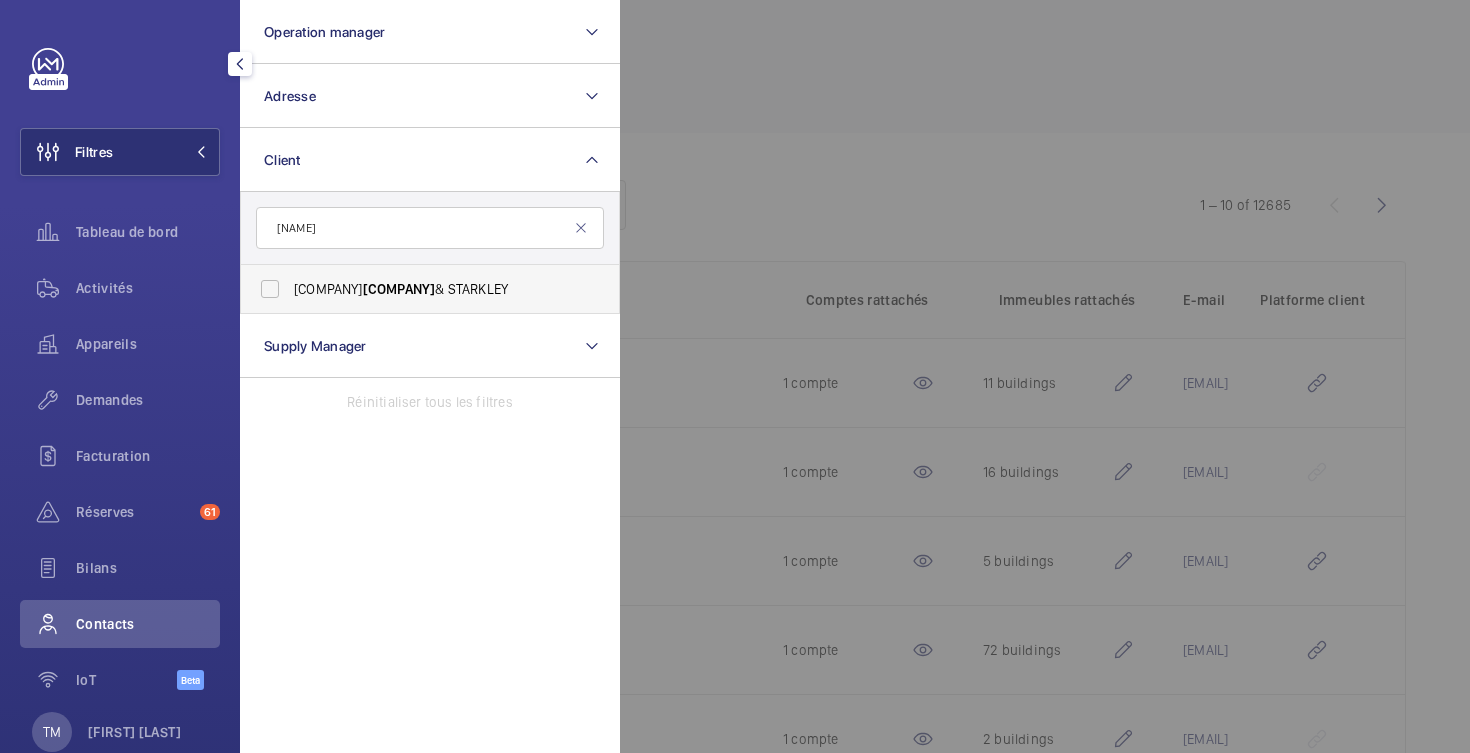 type on "[NAME]" 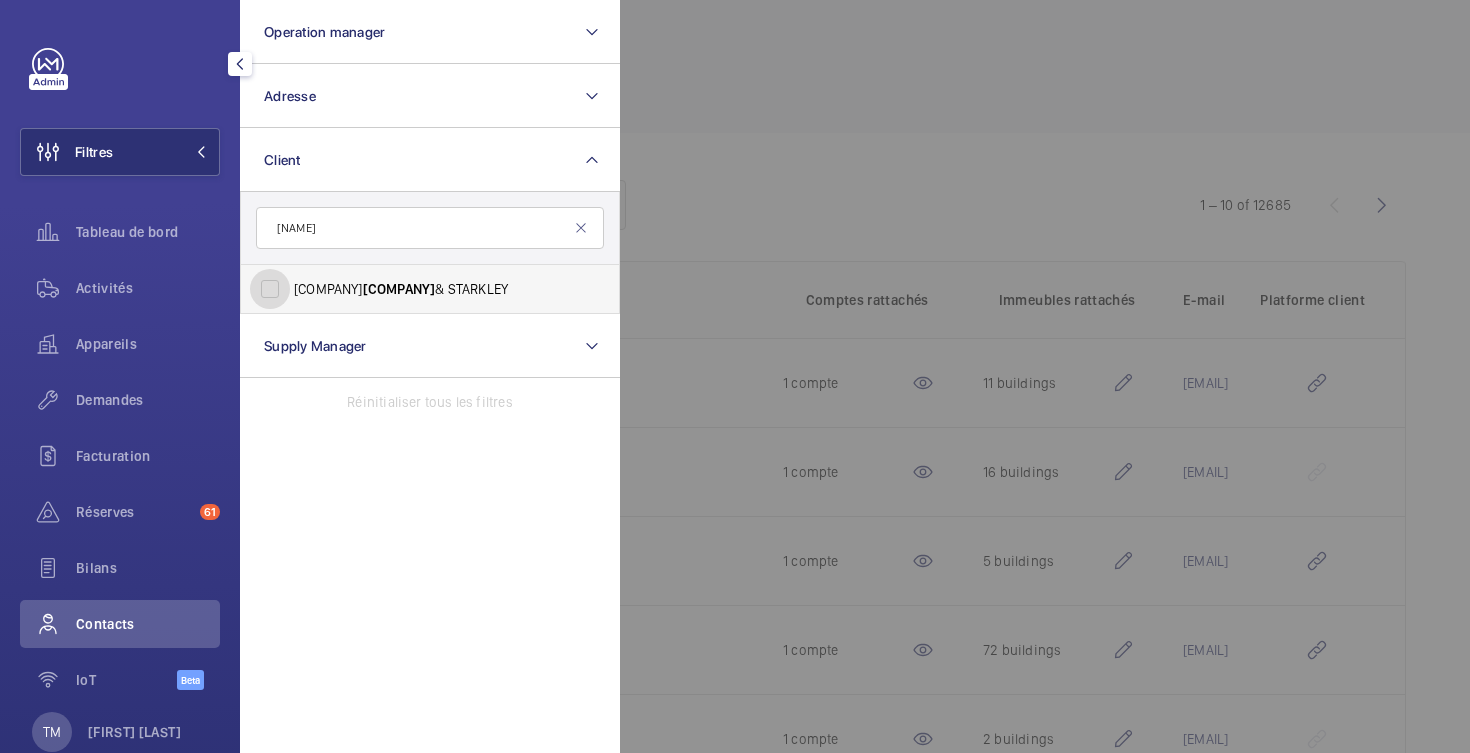 click on "[COMPANY] [COMPANY] [COMPANY]" at bounding box center [270, 289] 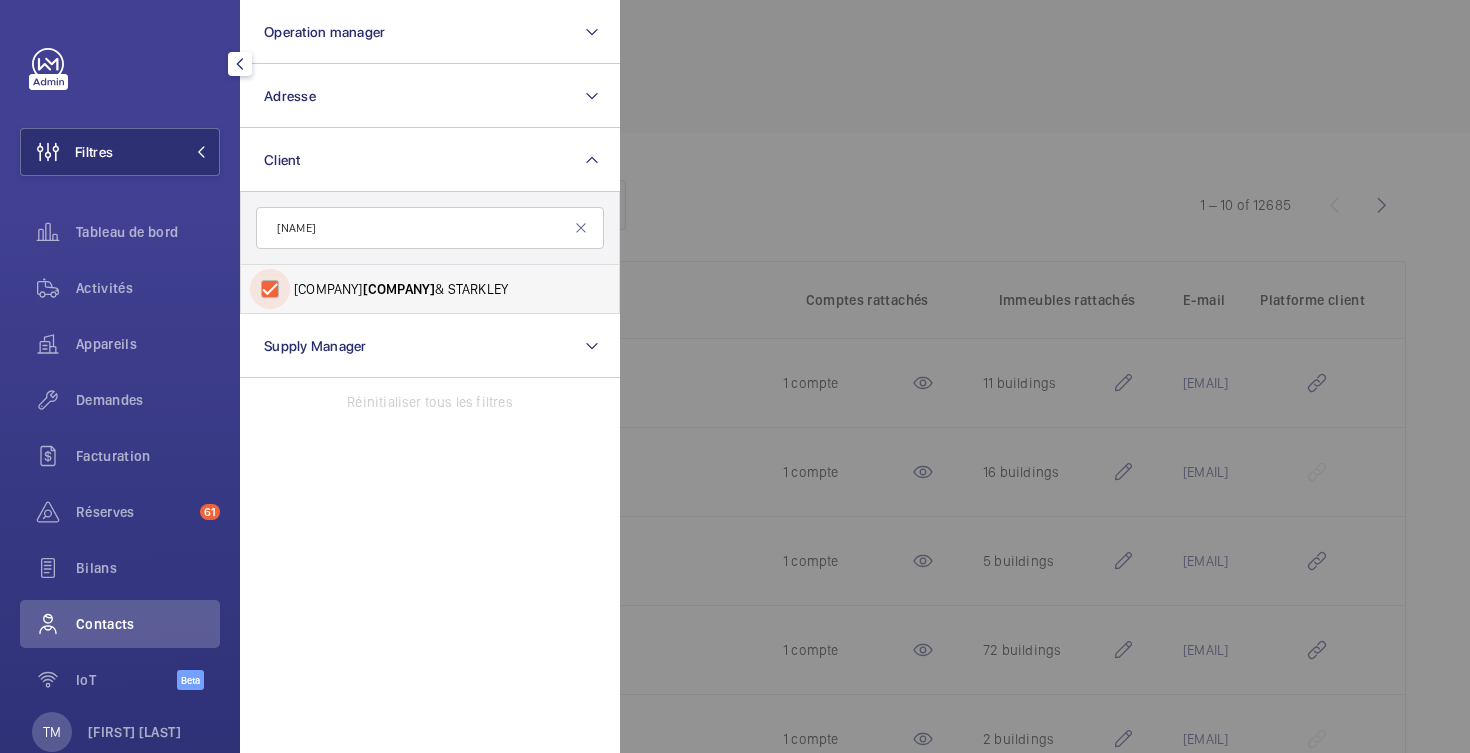checkbox on "true" 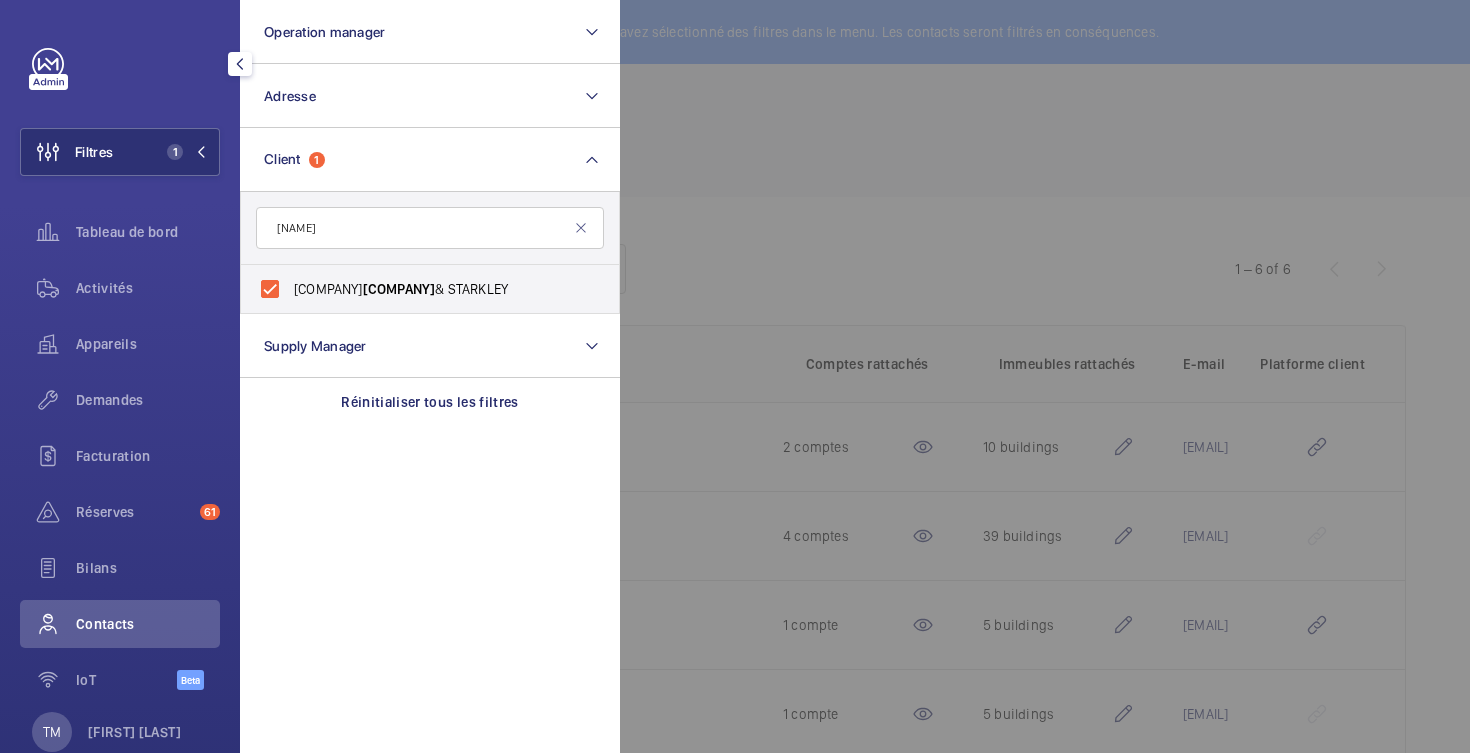 click 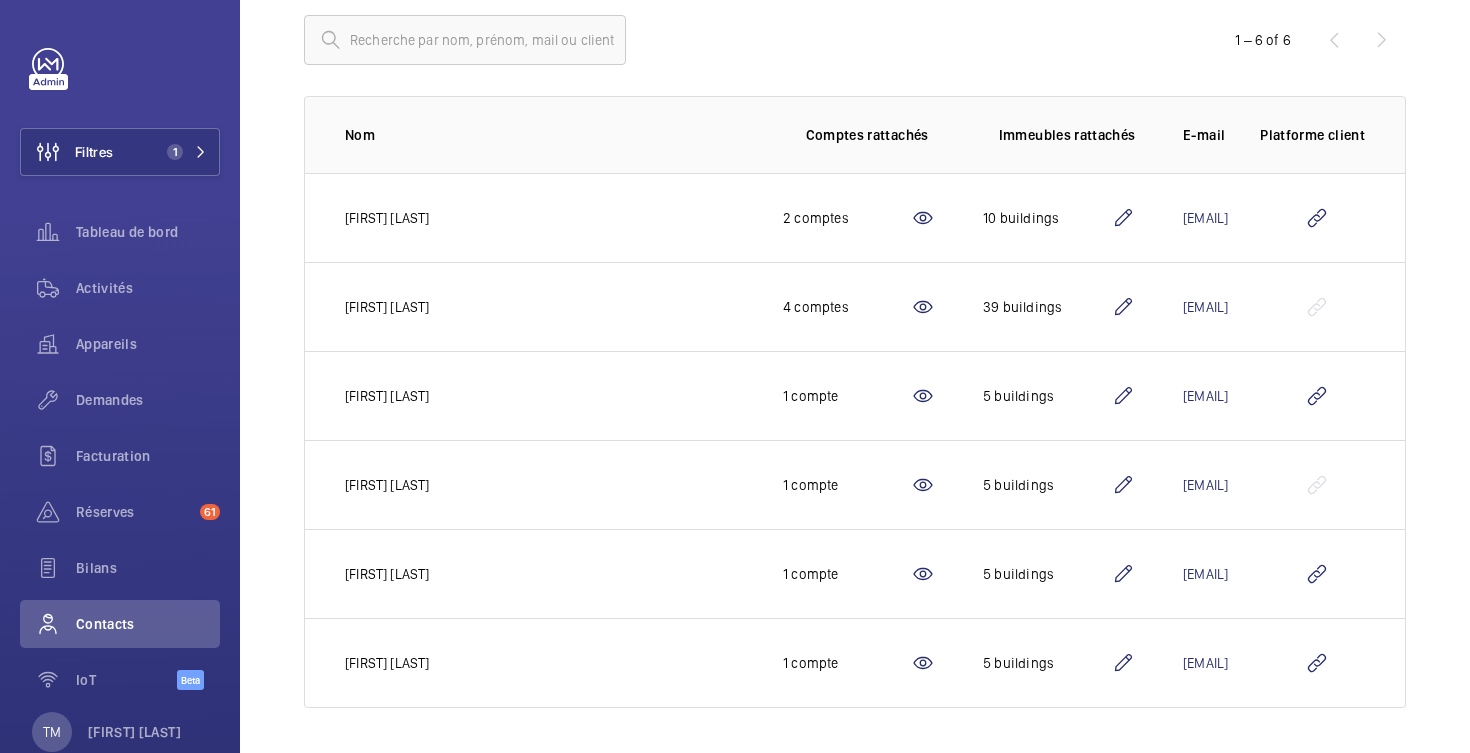 scroll, scrollTop: 232, scrollLeft: 0, axis: vertical 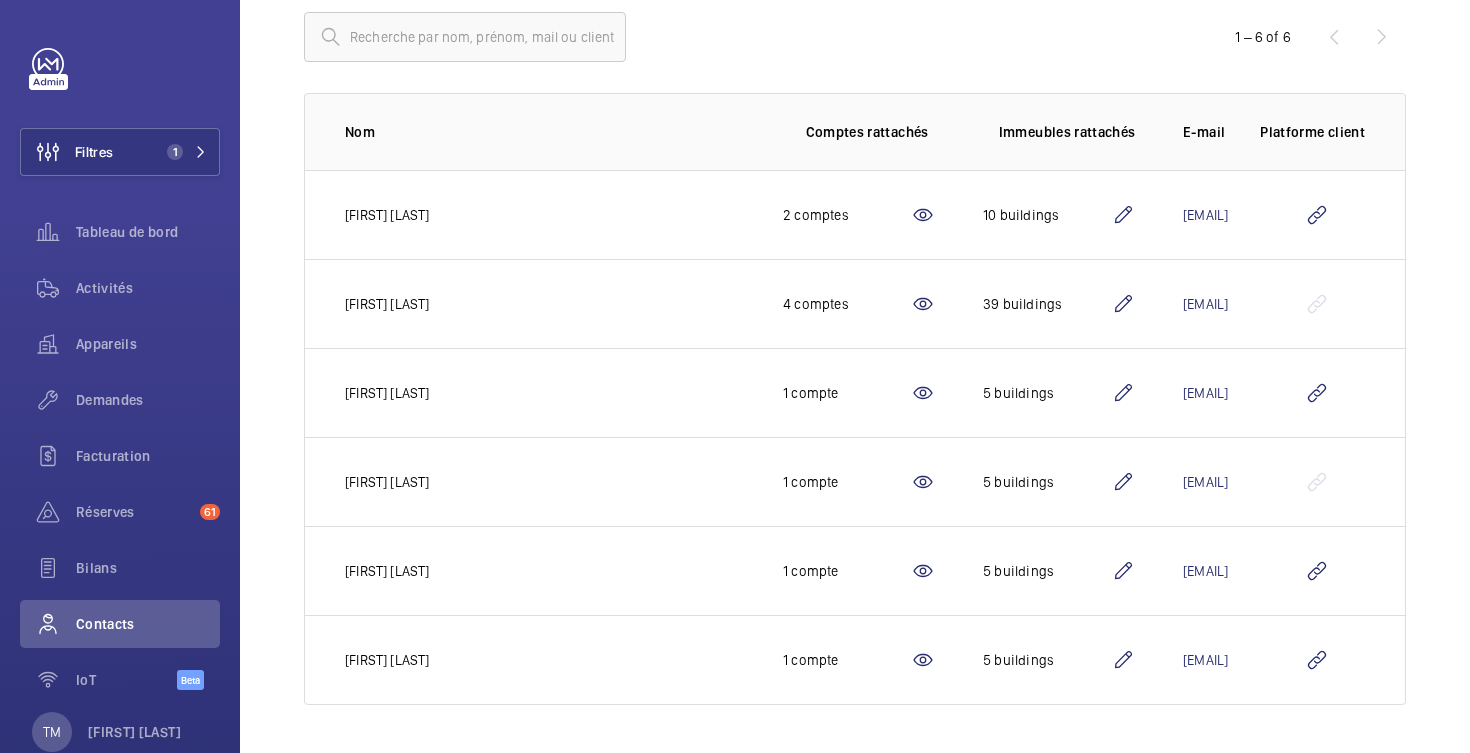 click 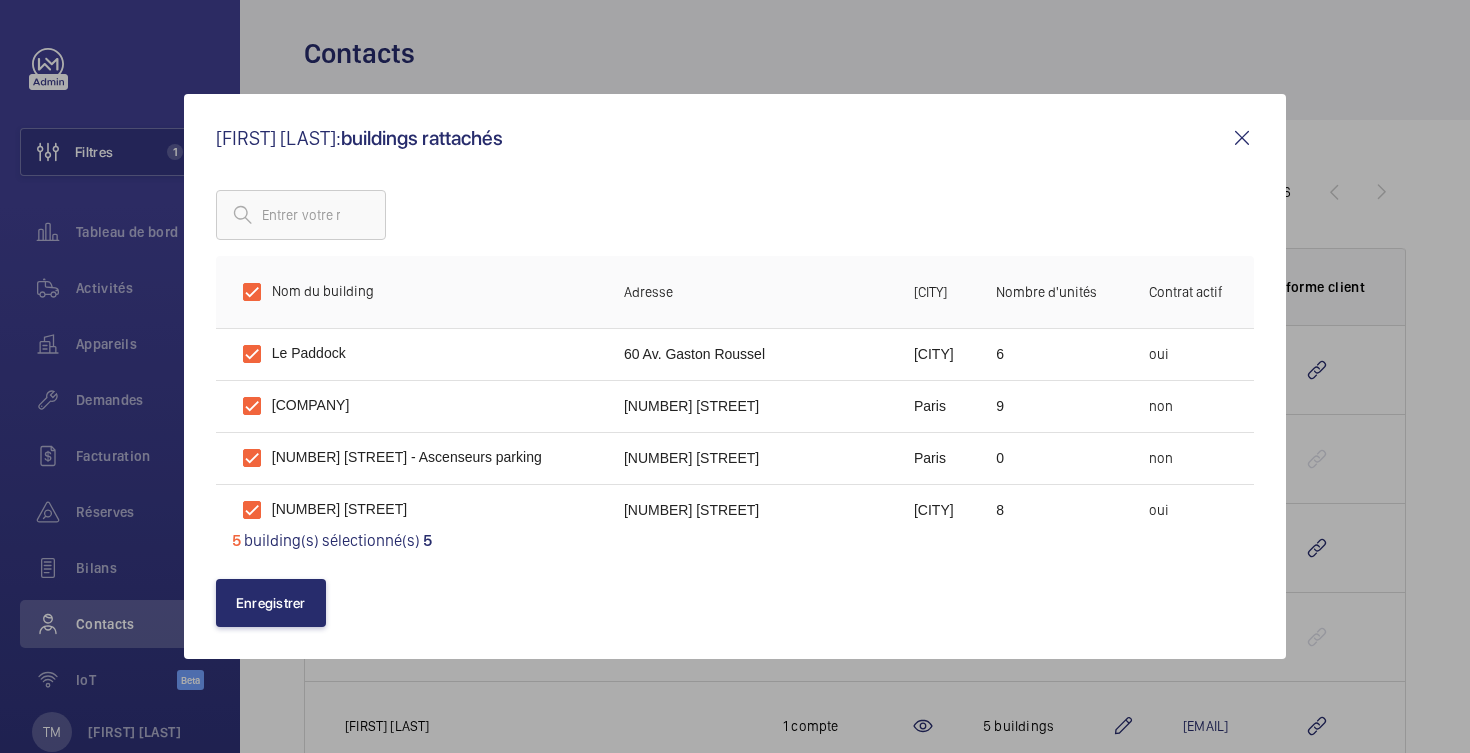 scroll, scrollTop: 232, scrollLeft: 0, axis: vertical 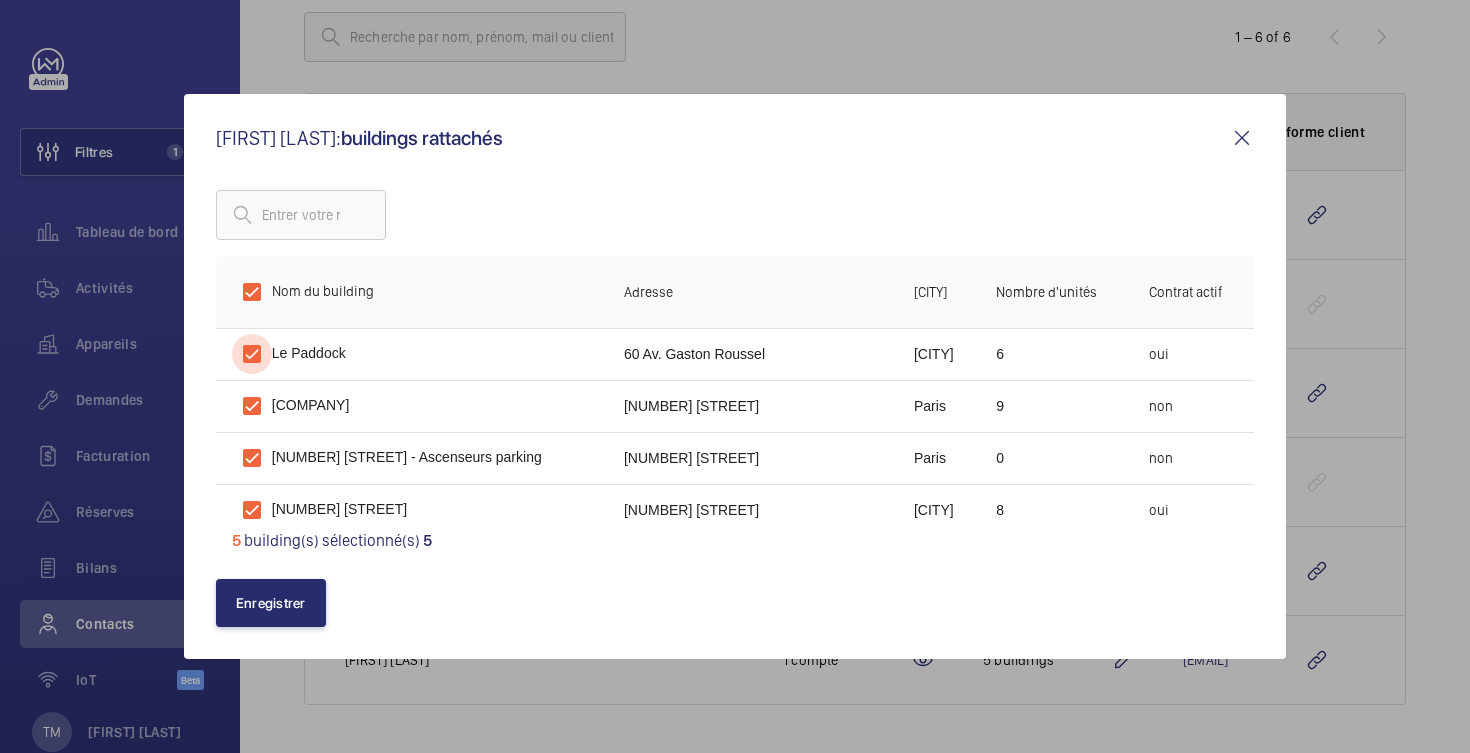 click at bounding box center [252, 354] 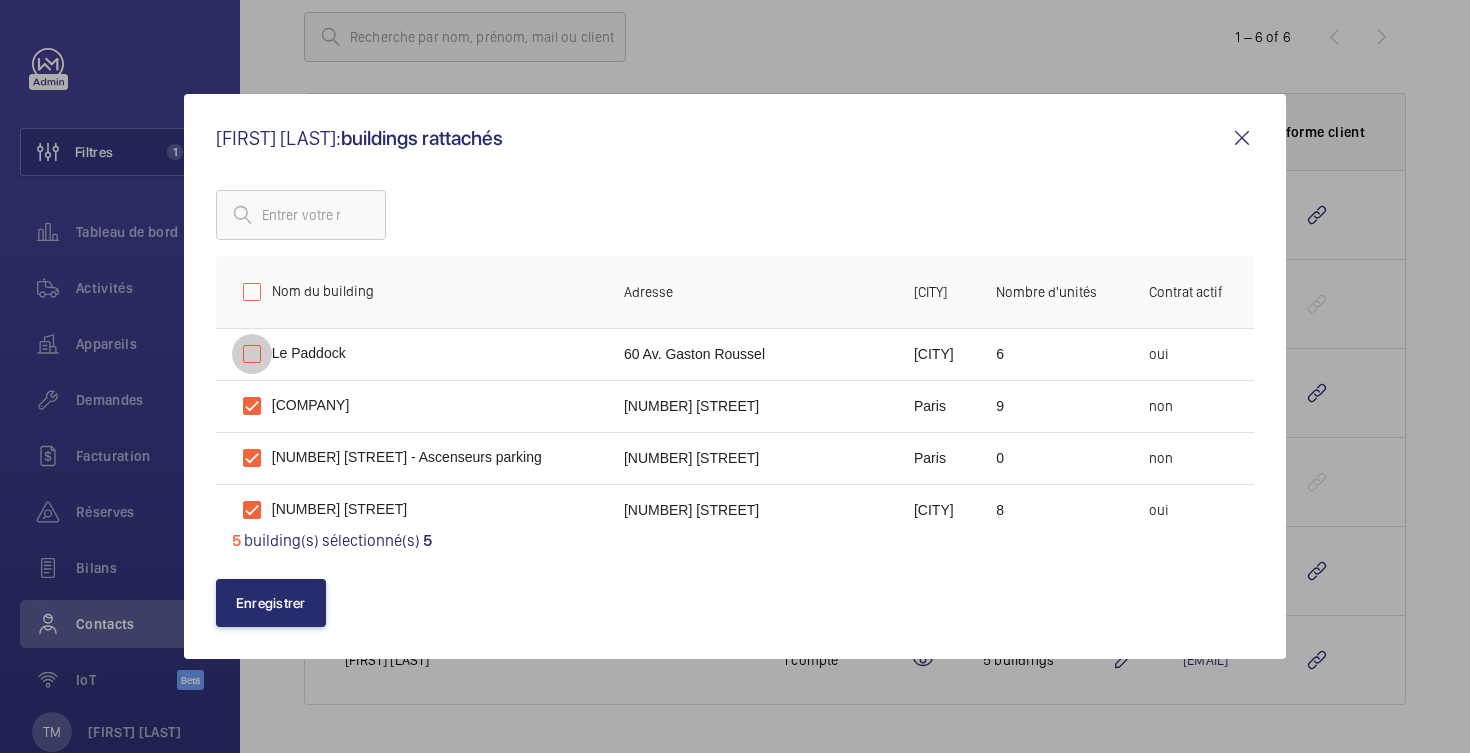 checkbox on "false" 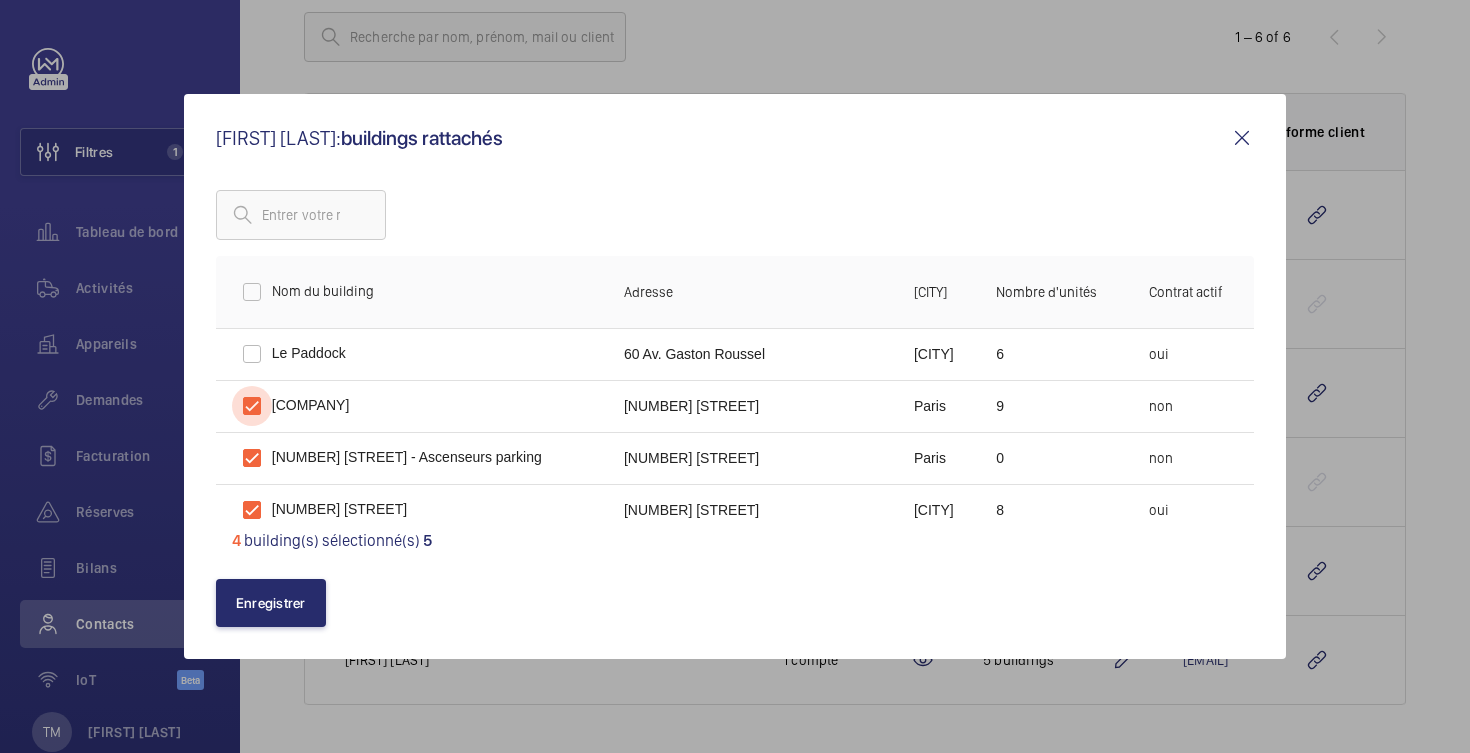 click at bounding box center [252, 406] 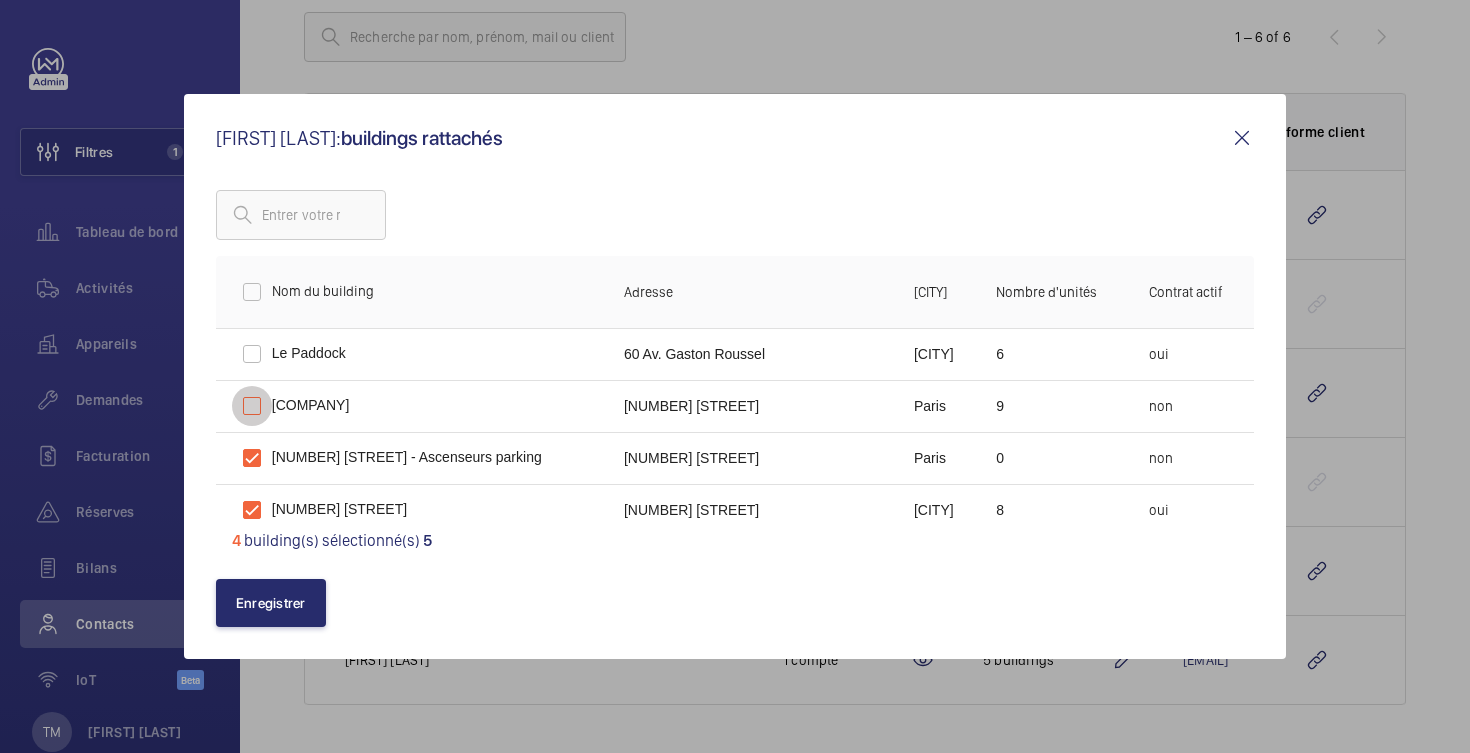 checkbox on "false" 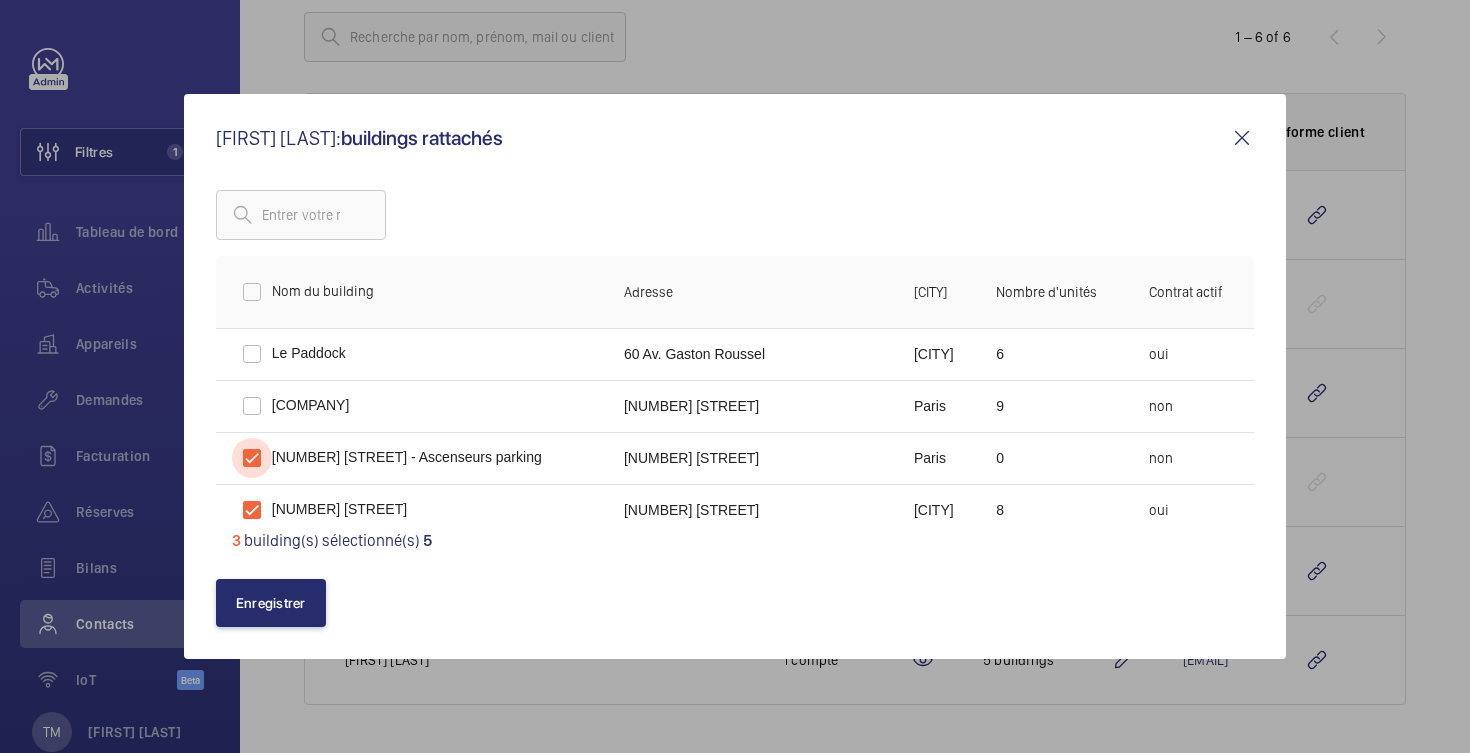 click at bounding box center [252, 458] 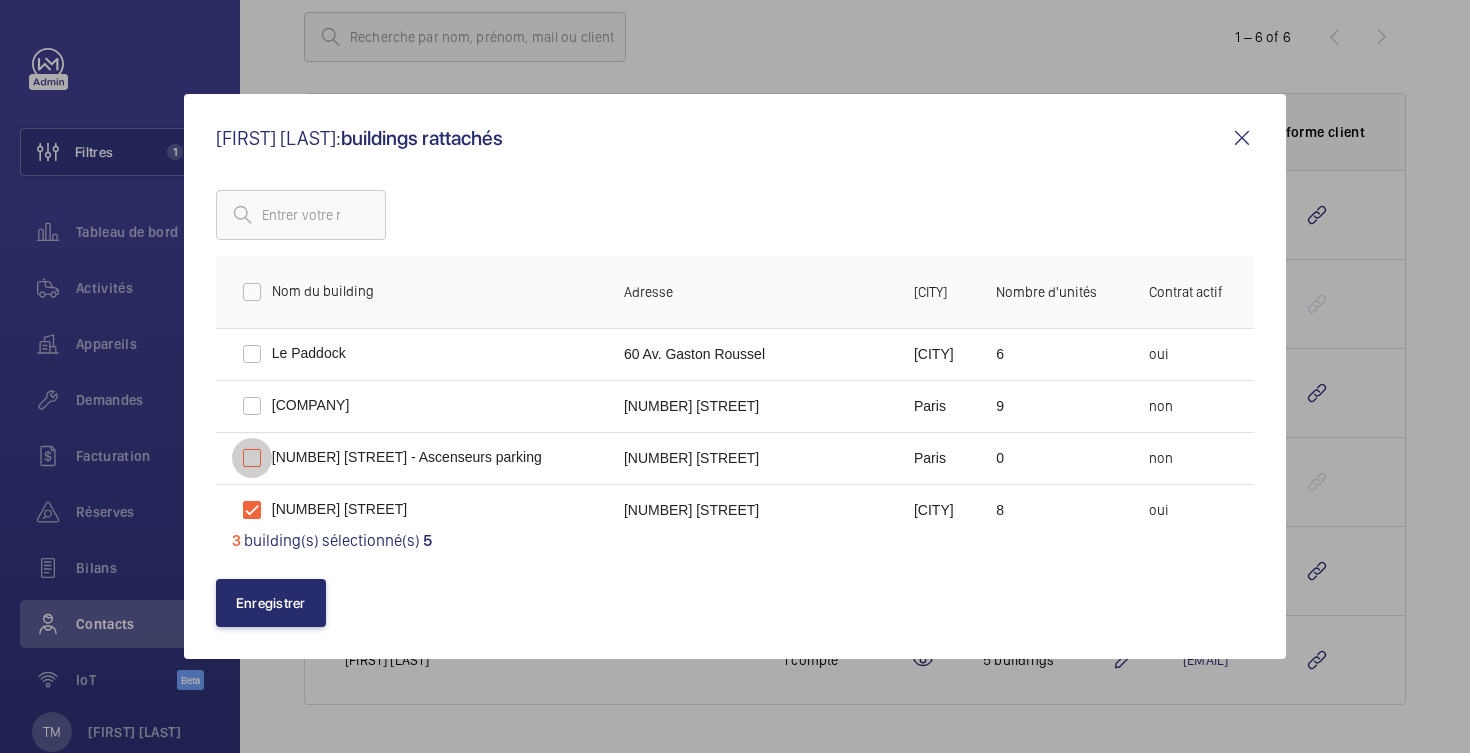 checkbox on "false" 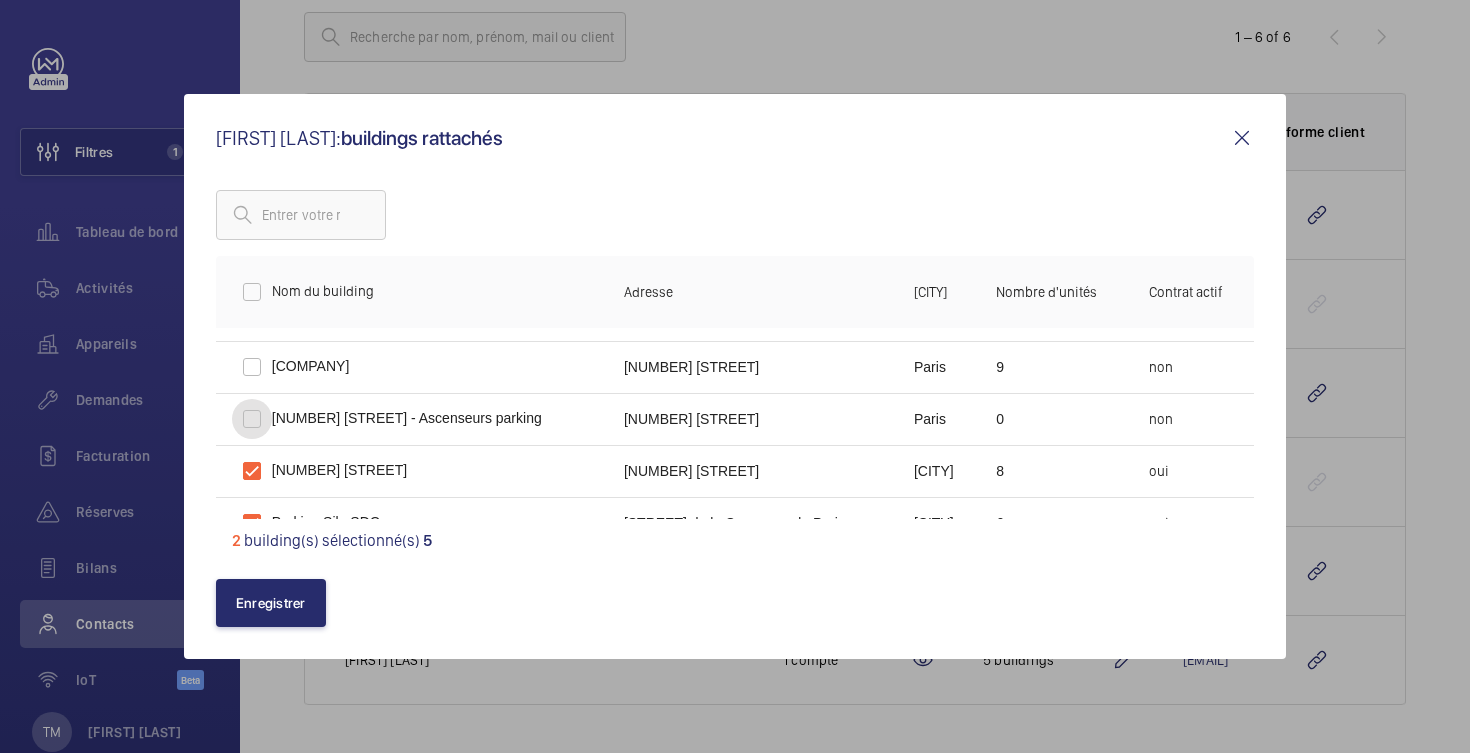 scroll, scrollTop: 69, scrollLeft: 0, axis: vertical 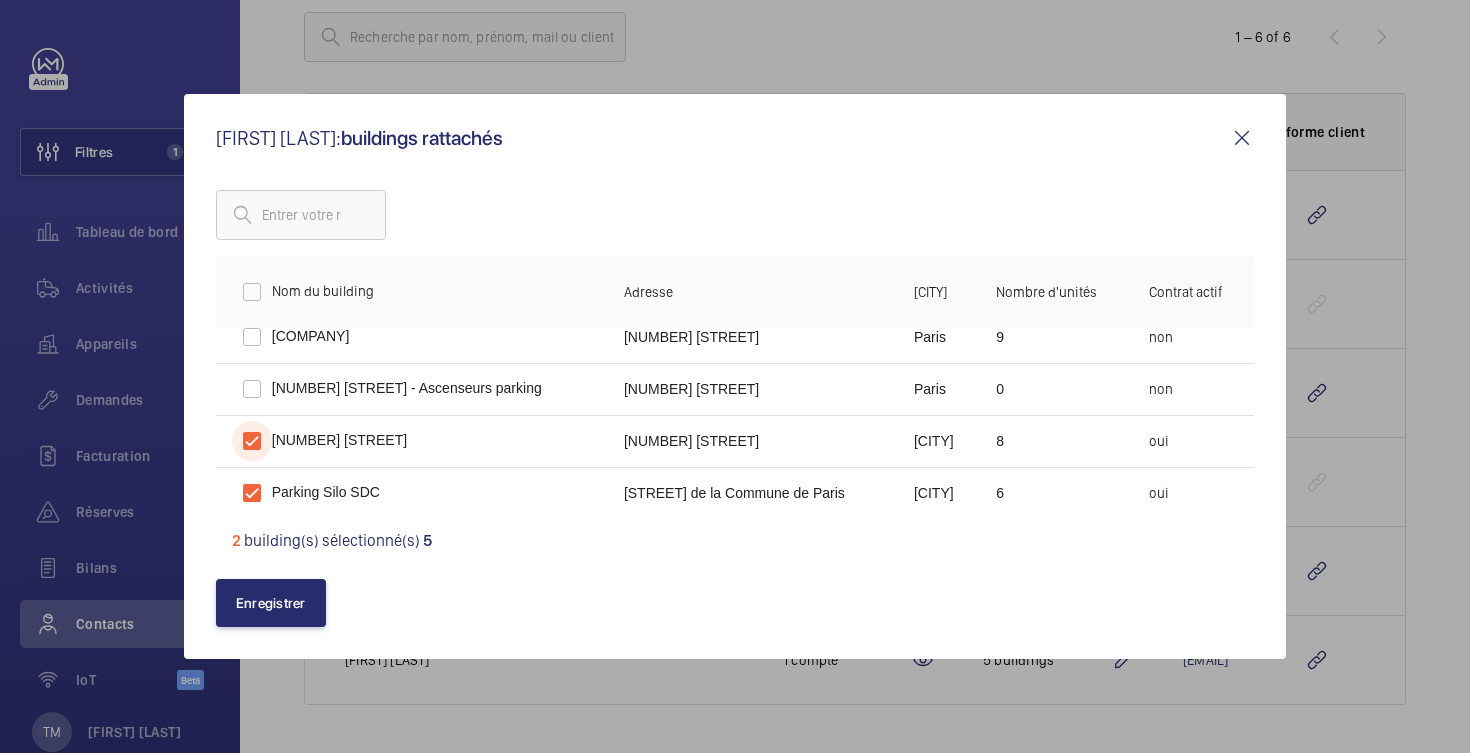 click at bounding box center [252, 441] 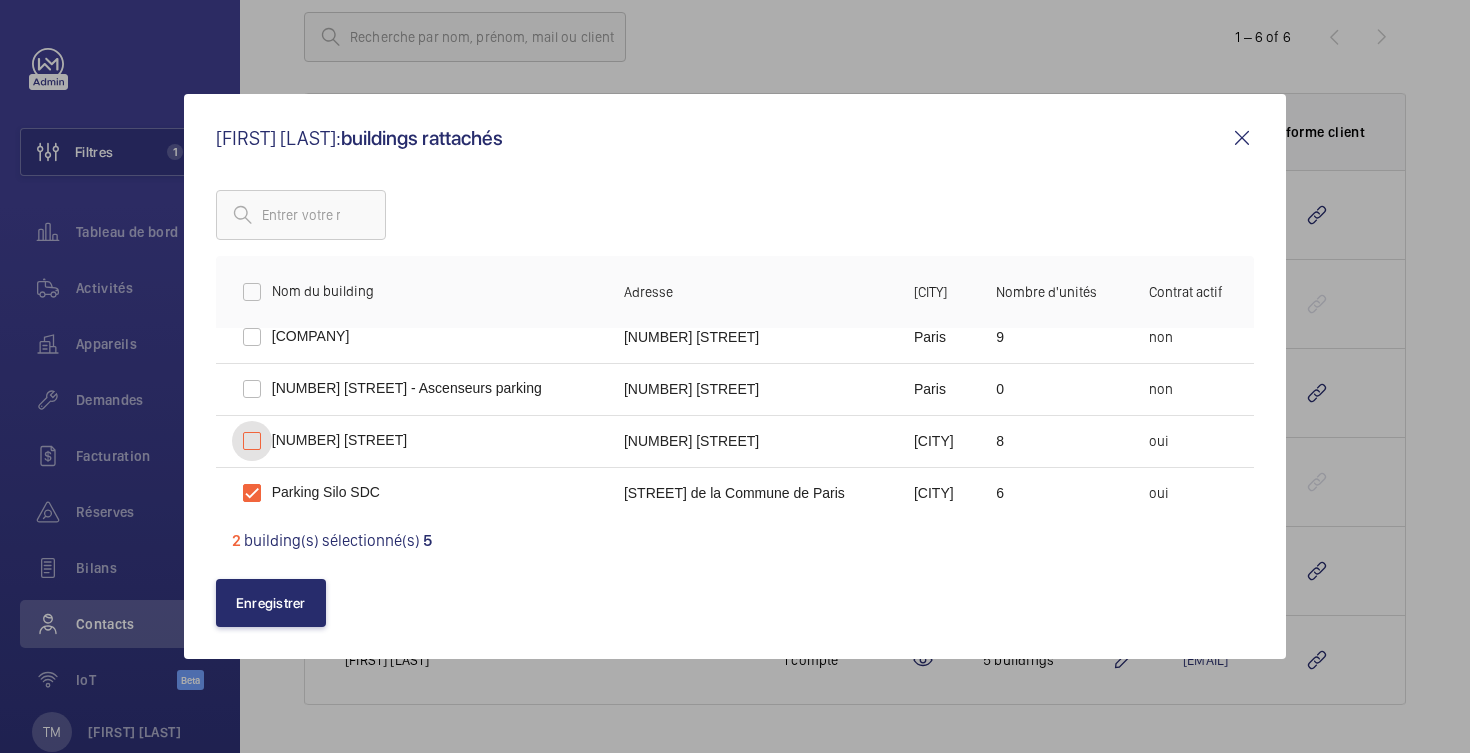 checkbox on "false" 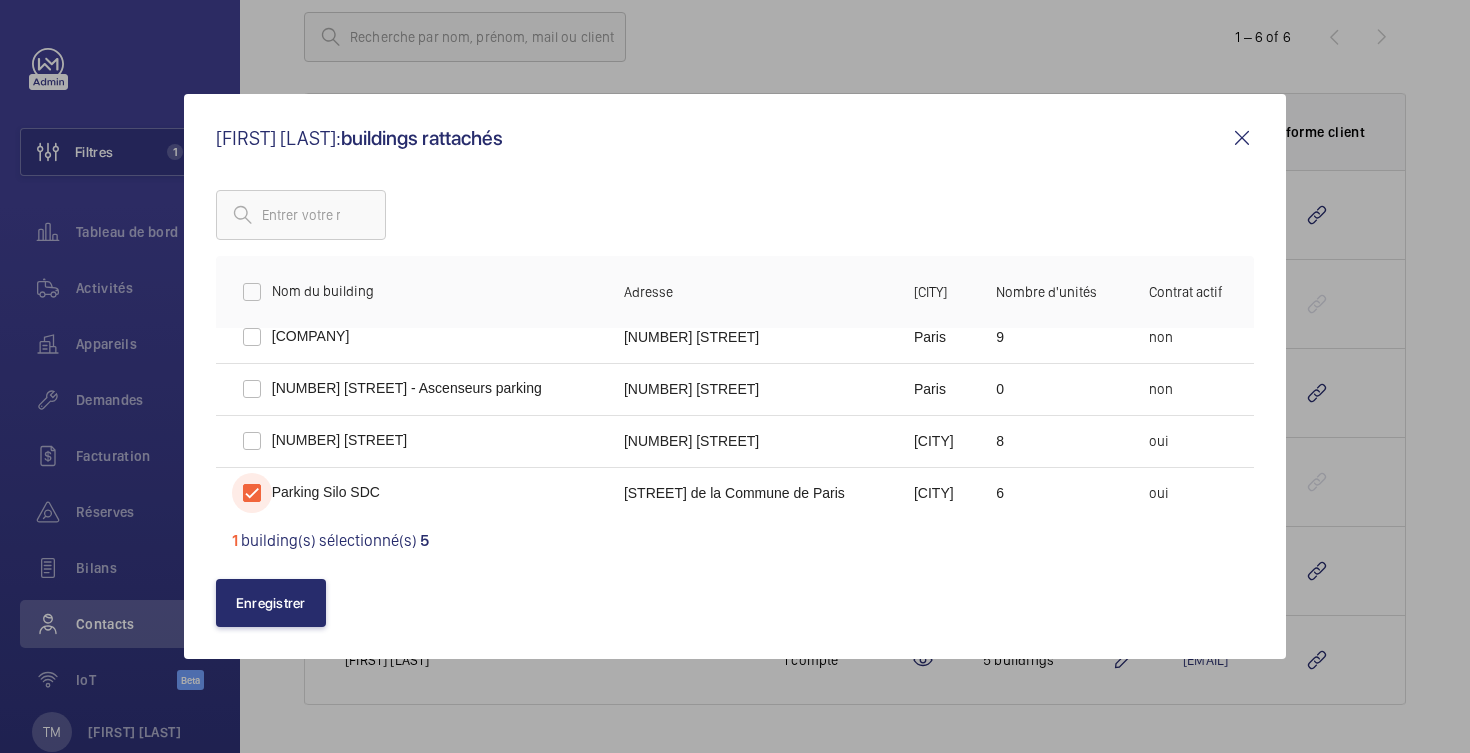 click at bounding box center [252, 493] 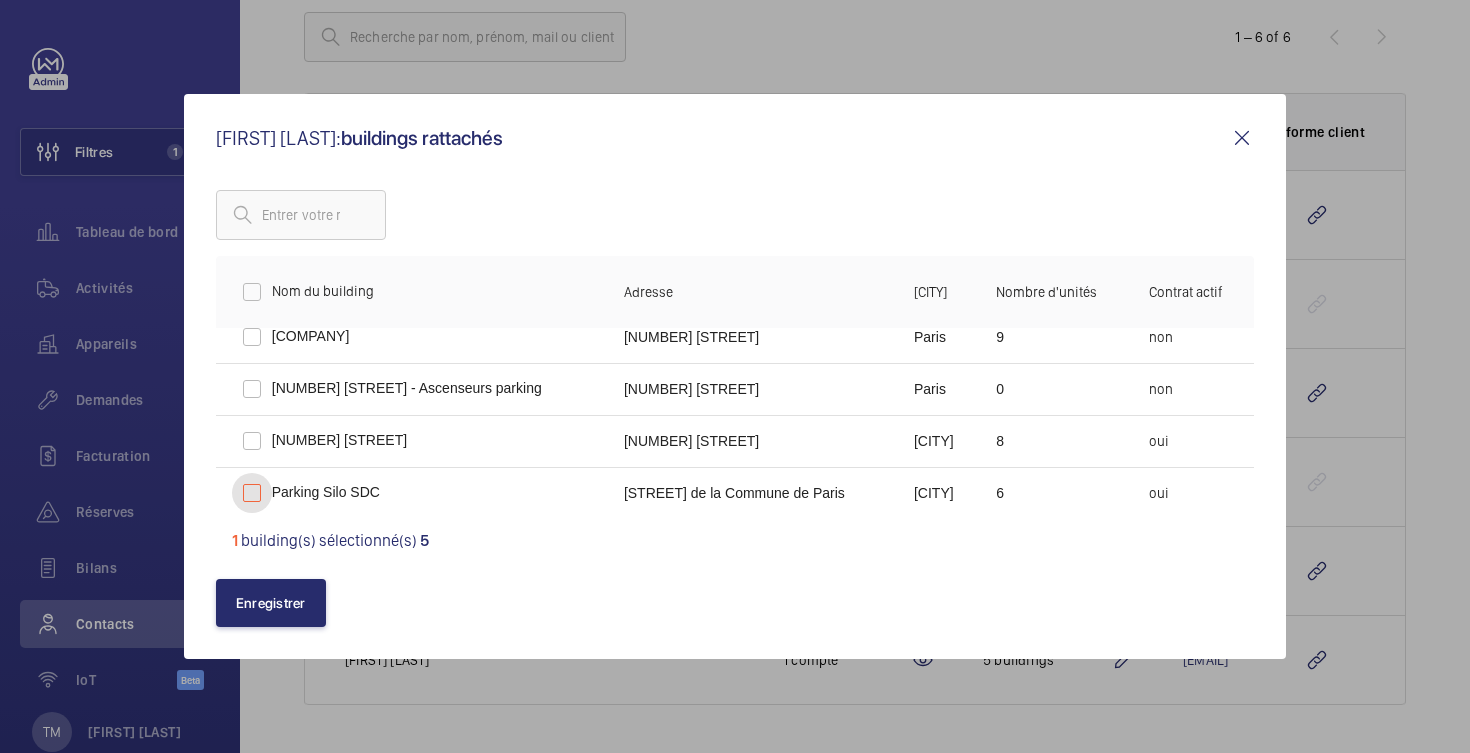 checkbox on "false" 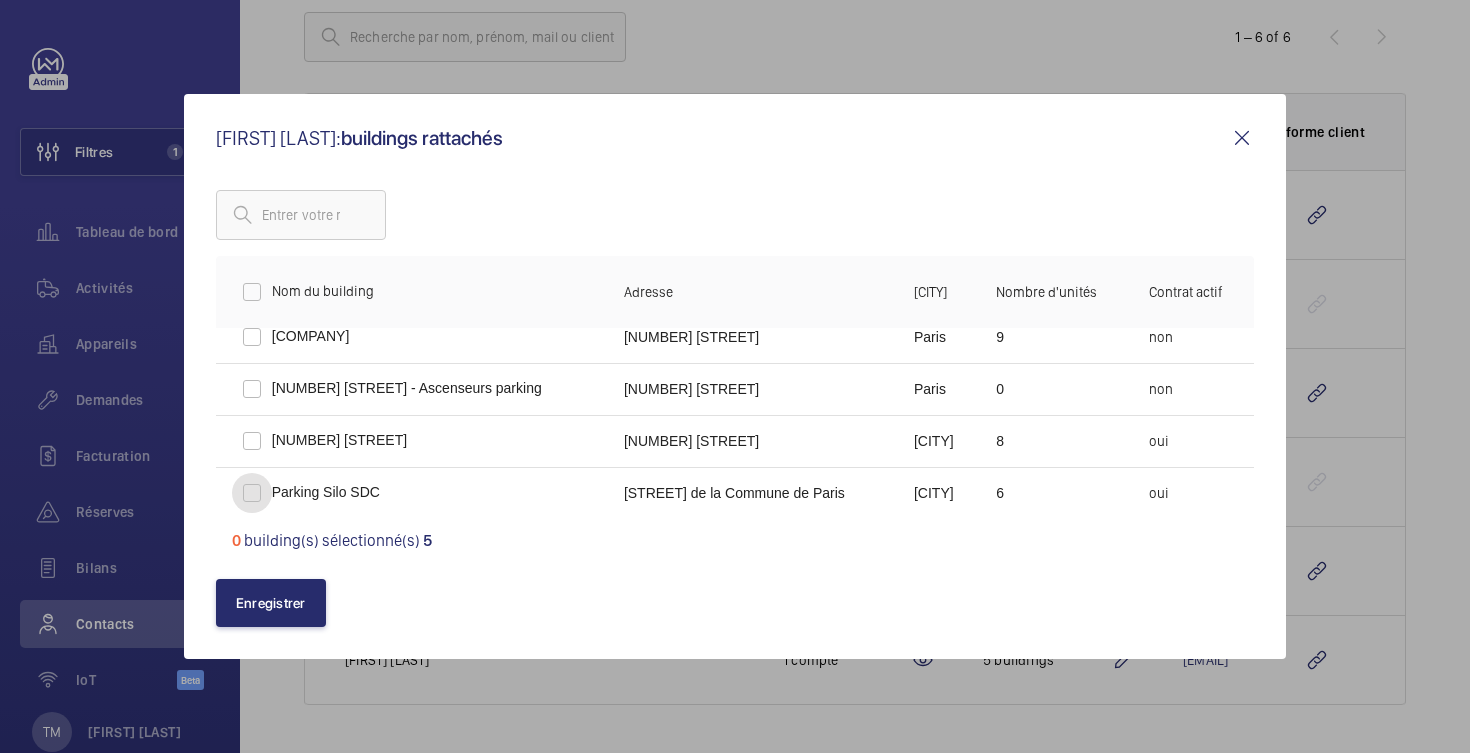 scroll, scrollTop: 0, scrollLeft: 0, axis: both 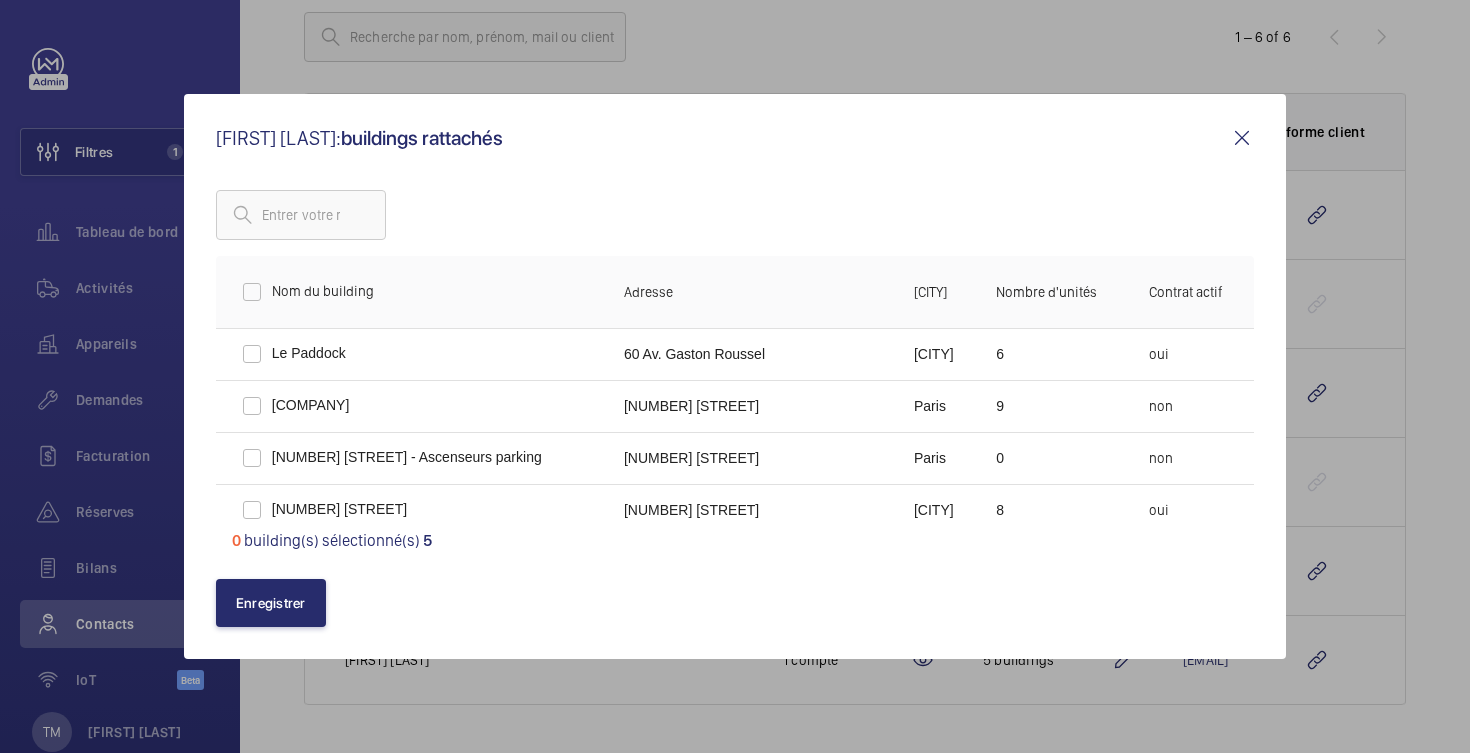 click at bounding box center [1242, 138] 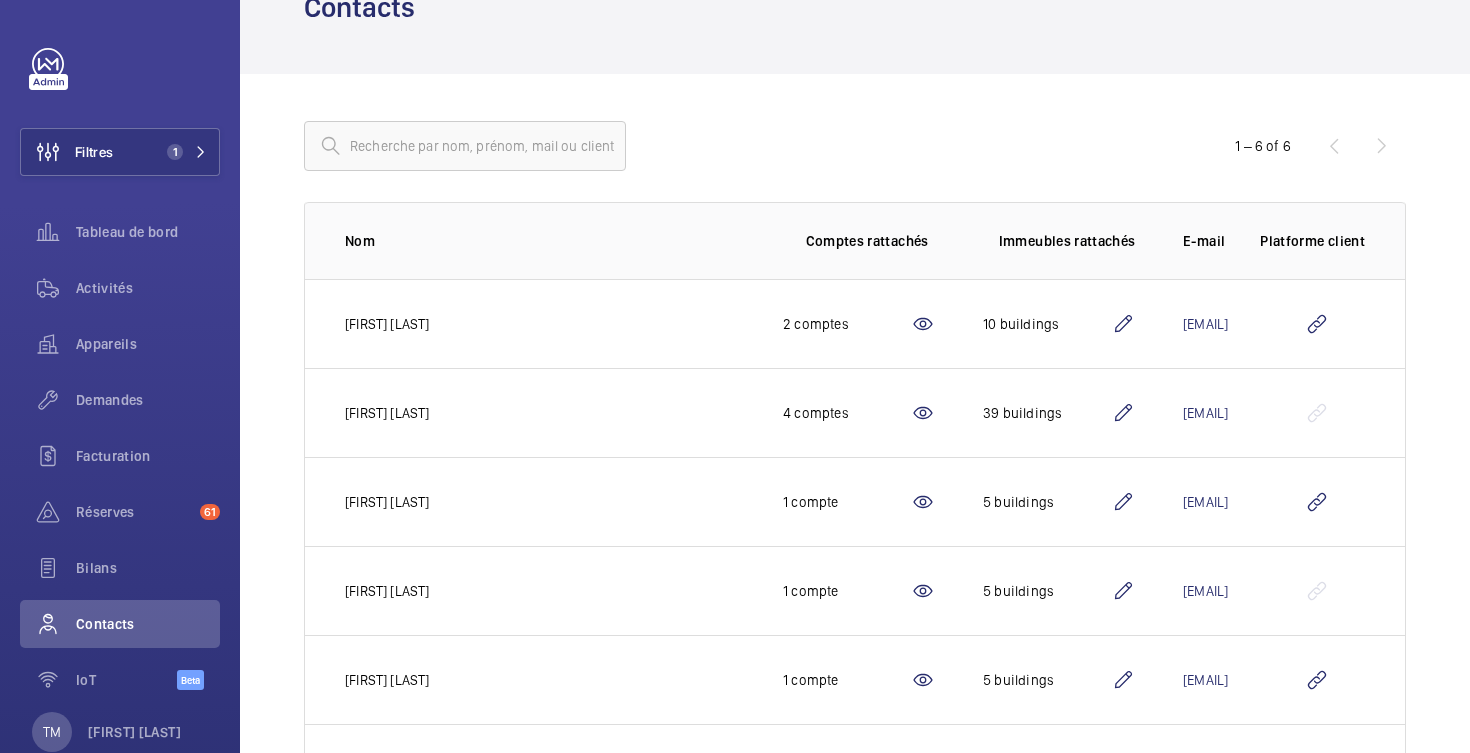 scroll, scrollTop: 0, scrollLeft: 0, axis: both 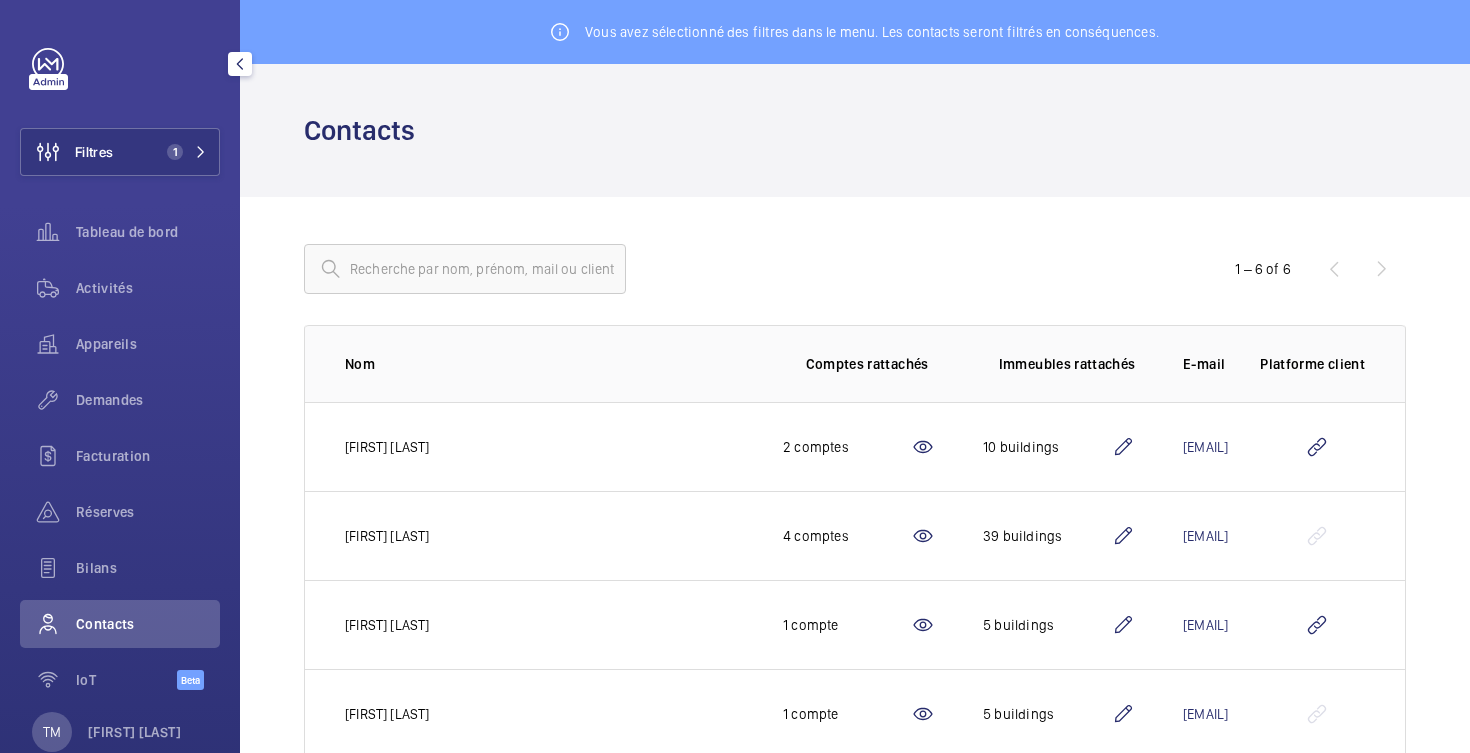 click on "Filtres" 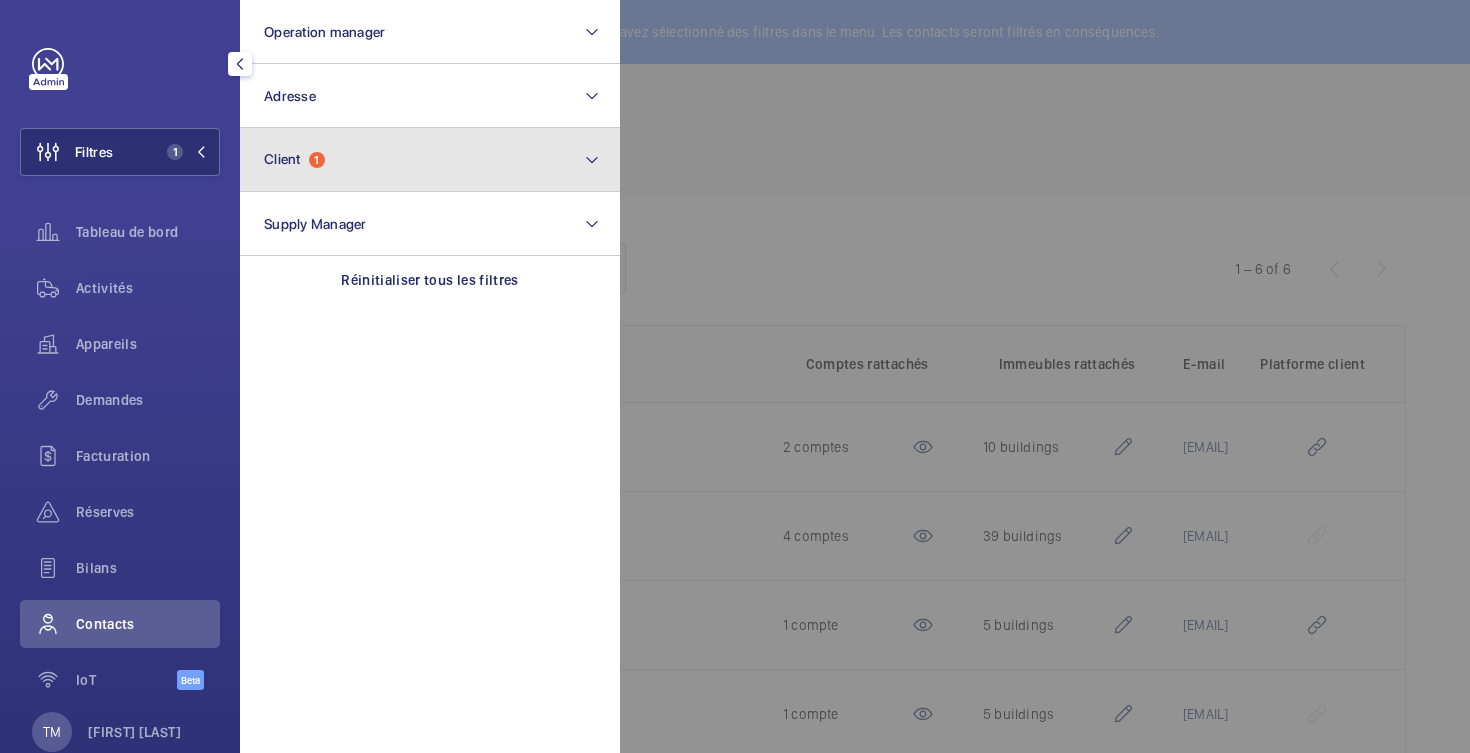 click on "Client  1" 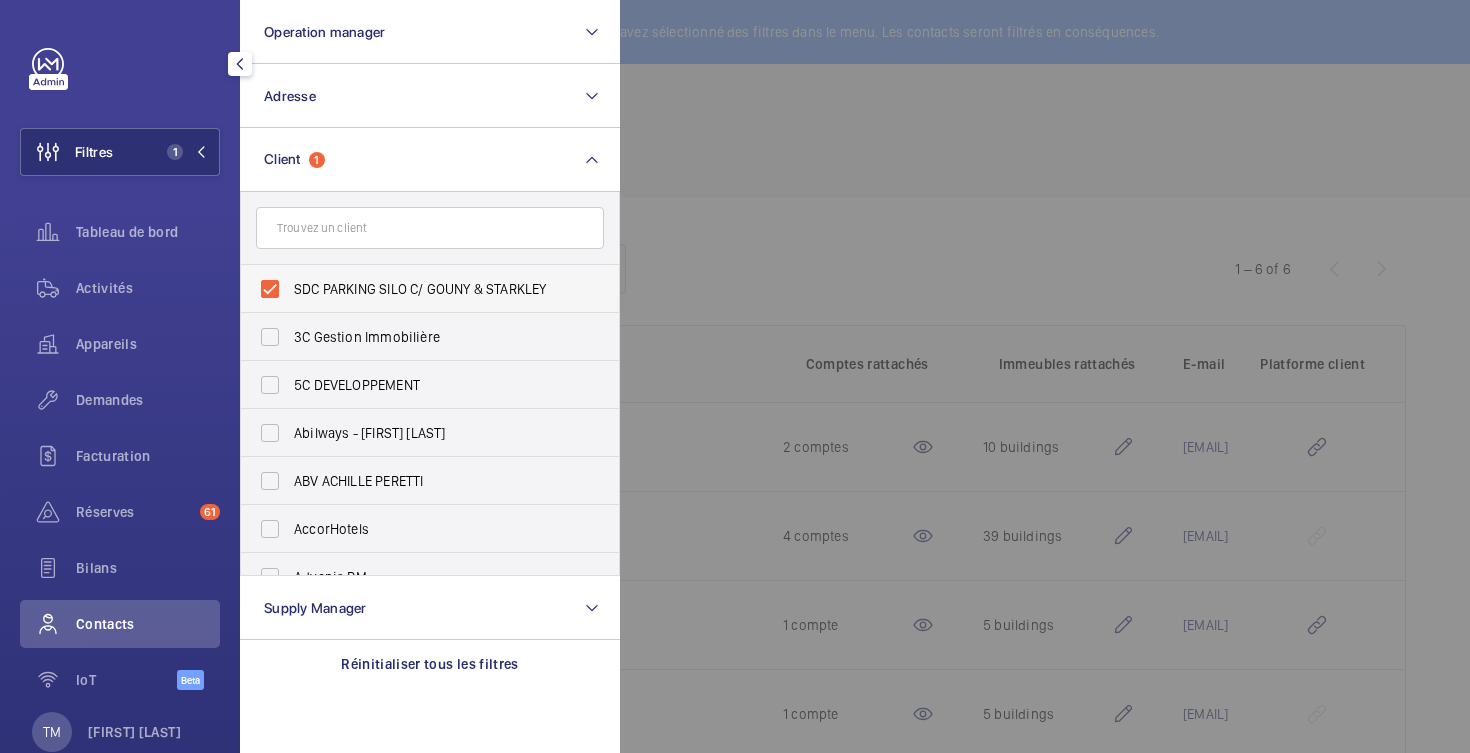 click on "SDC PARKING SILO C/ GOUNY & STARKLEY" at bounding box center [415, 289] 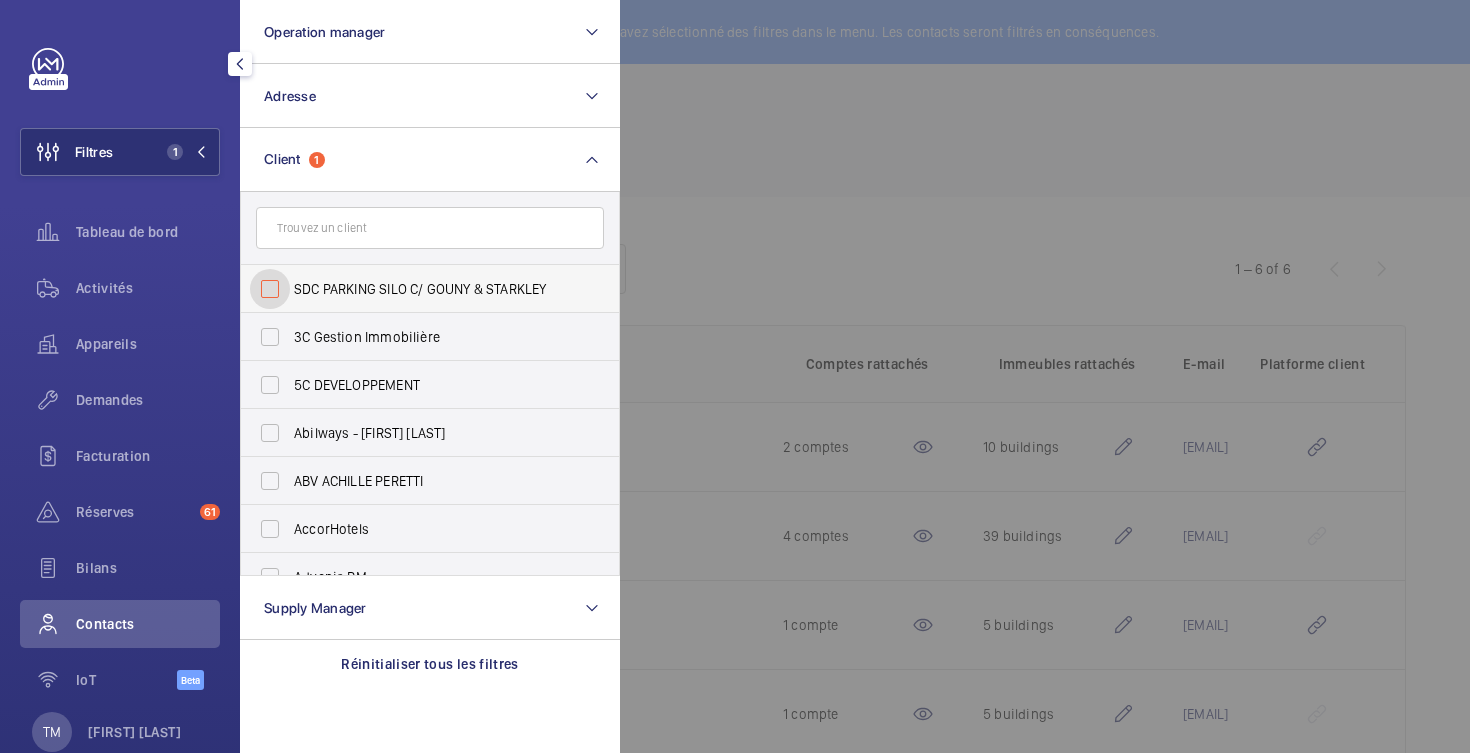 checkbox on "false" 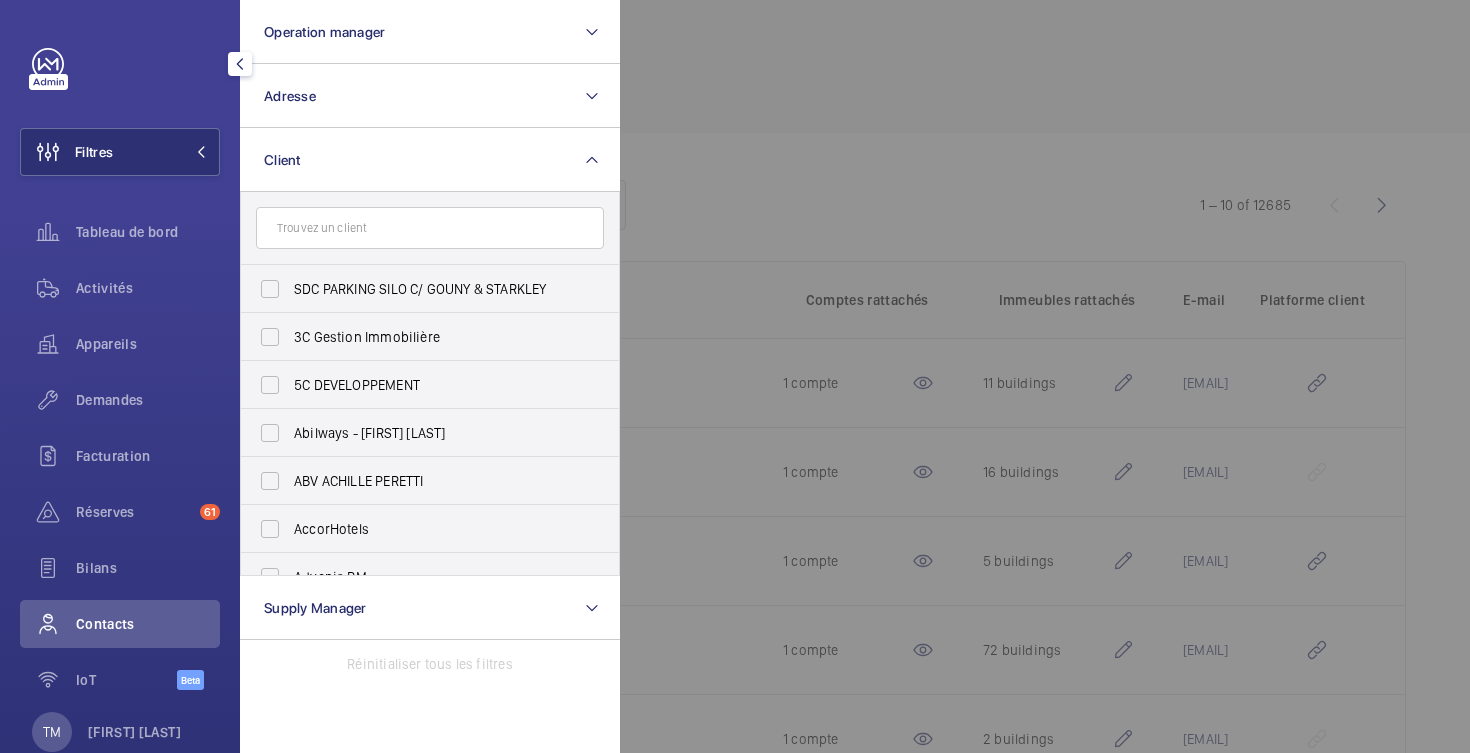click 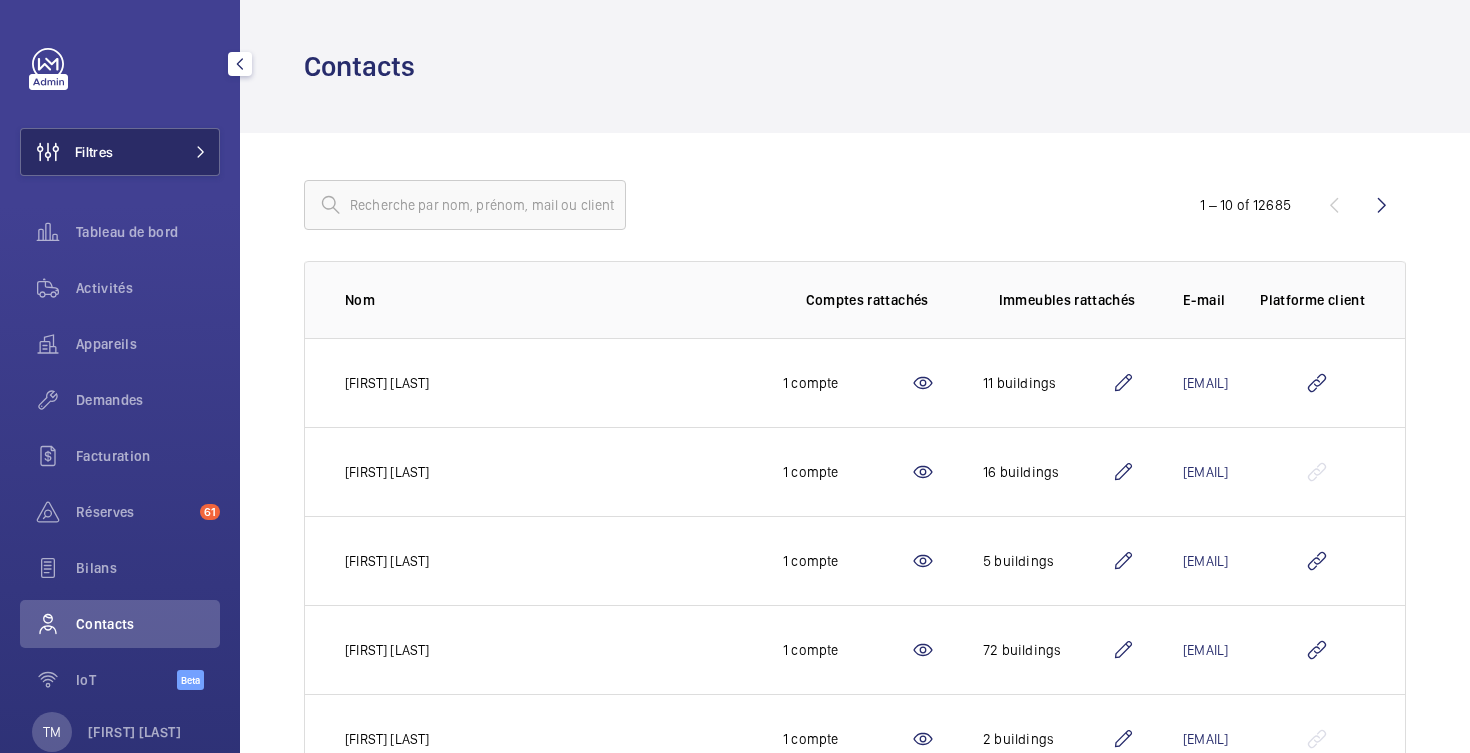 click 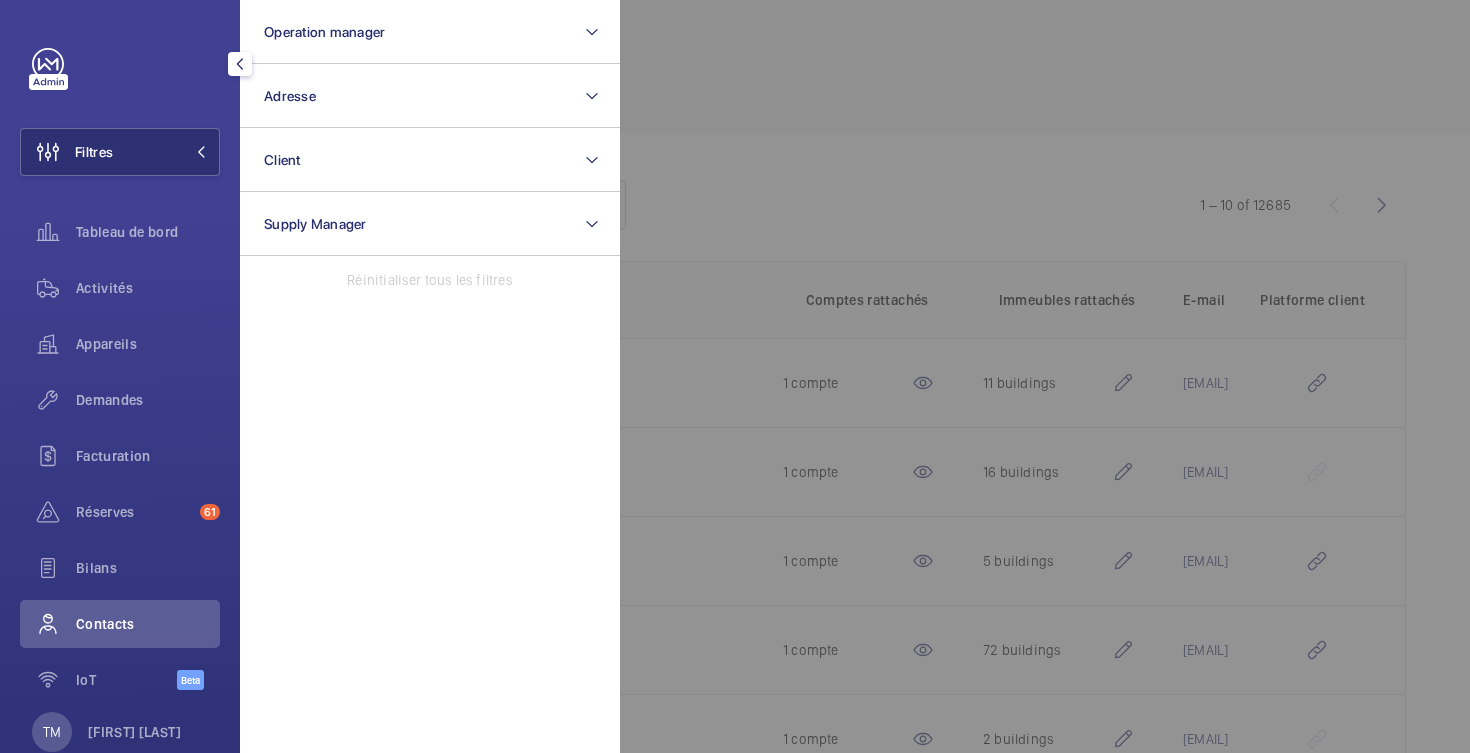 click 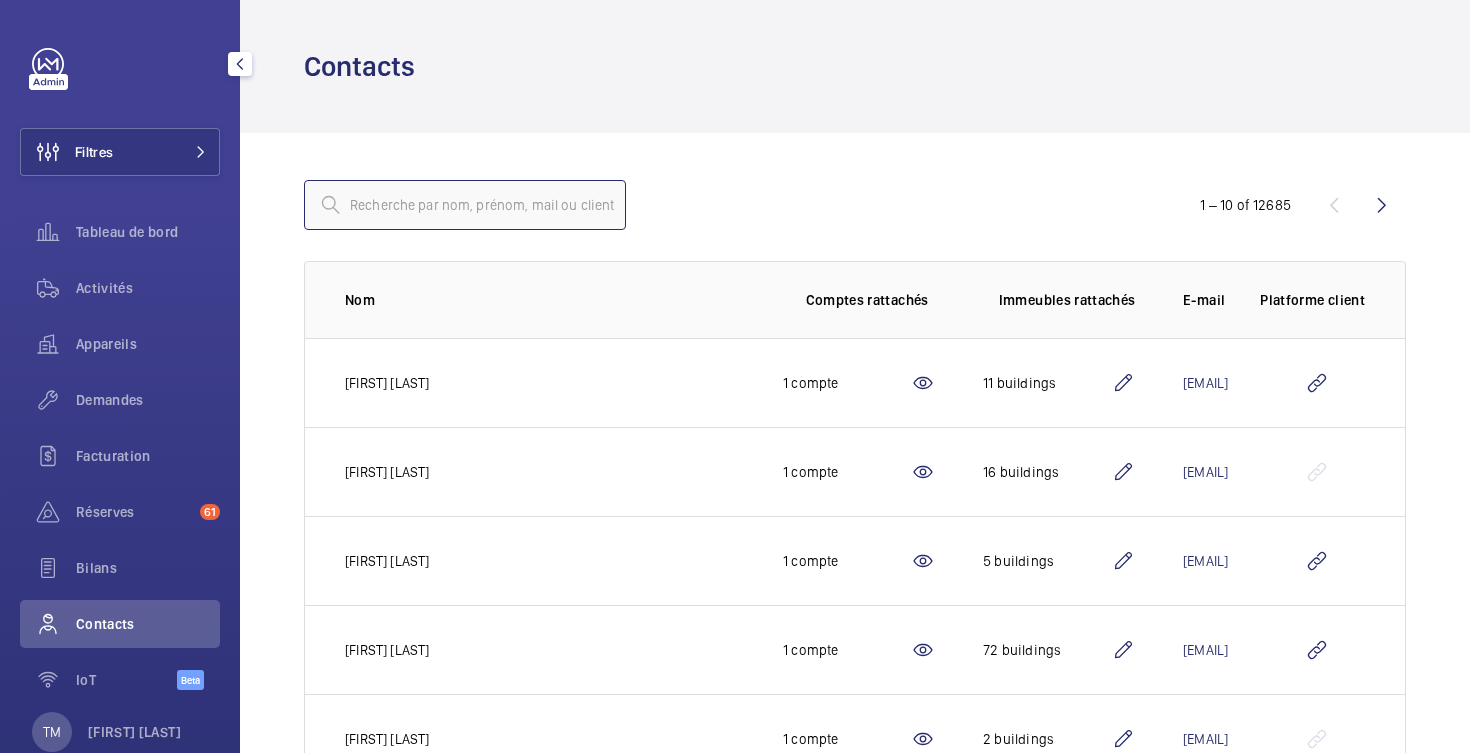 click 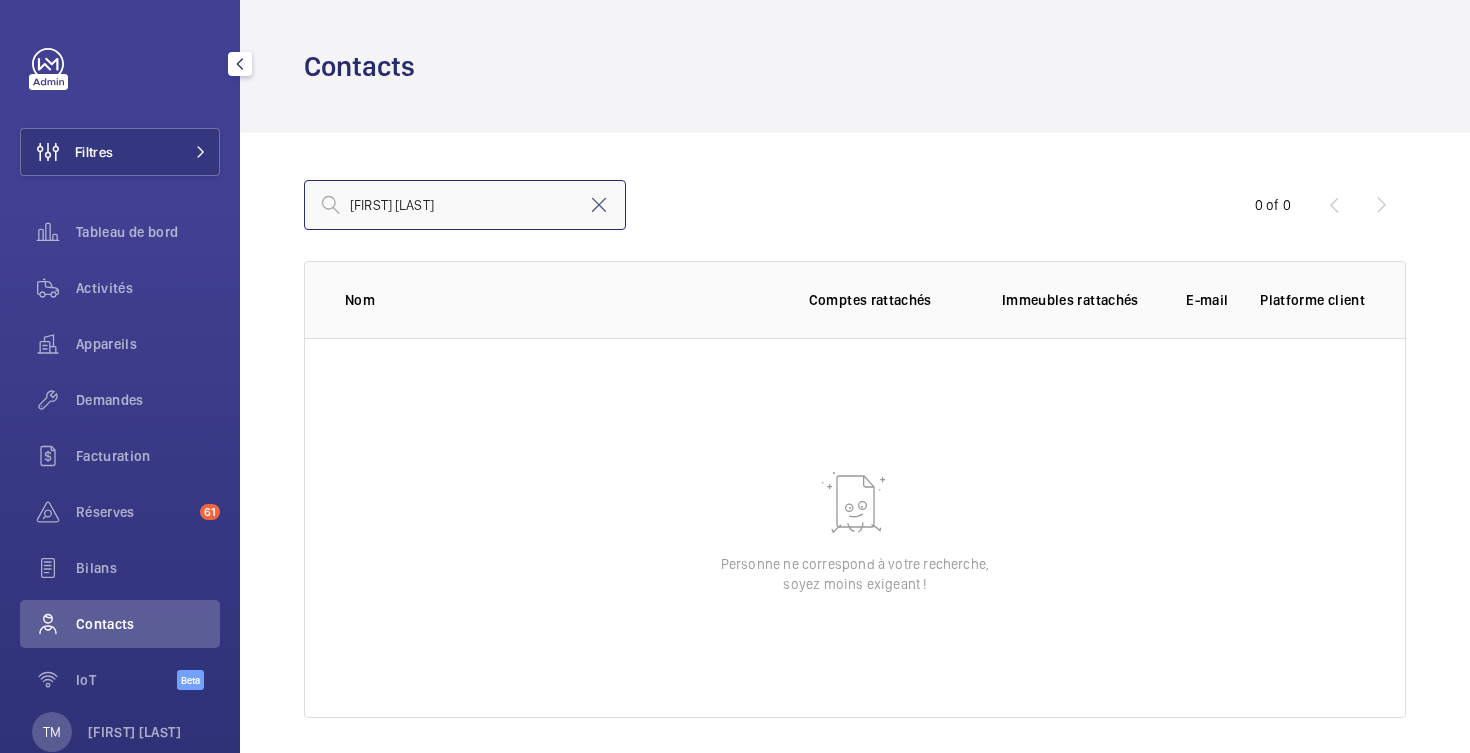 type on "jean marc zebulus" 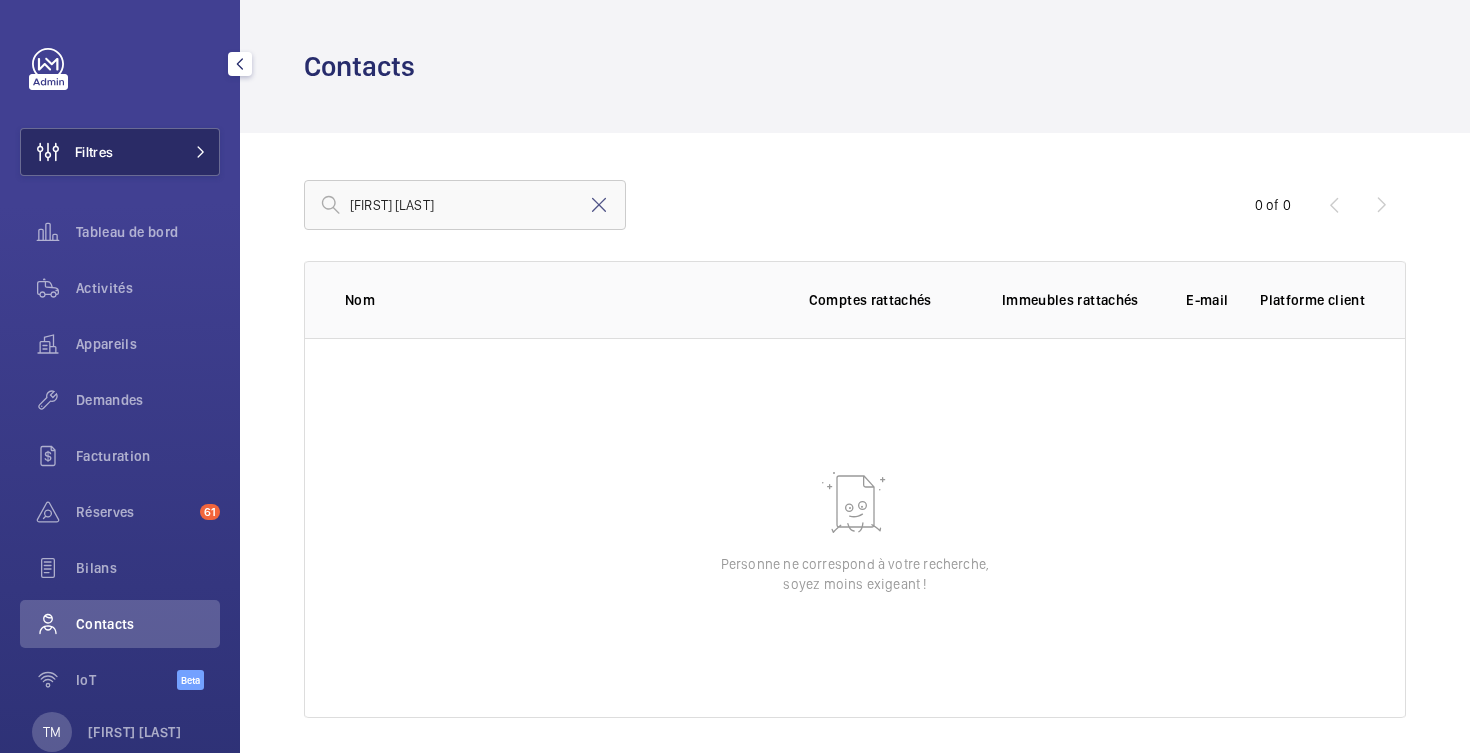click on "Filtres" 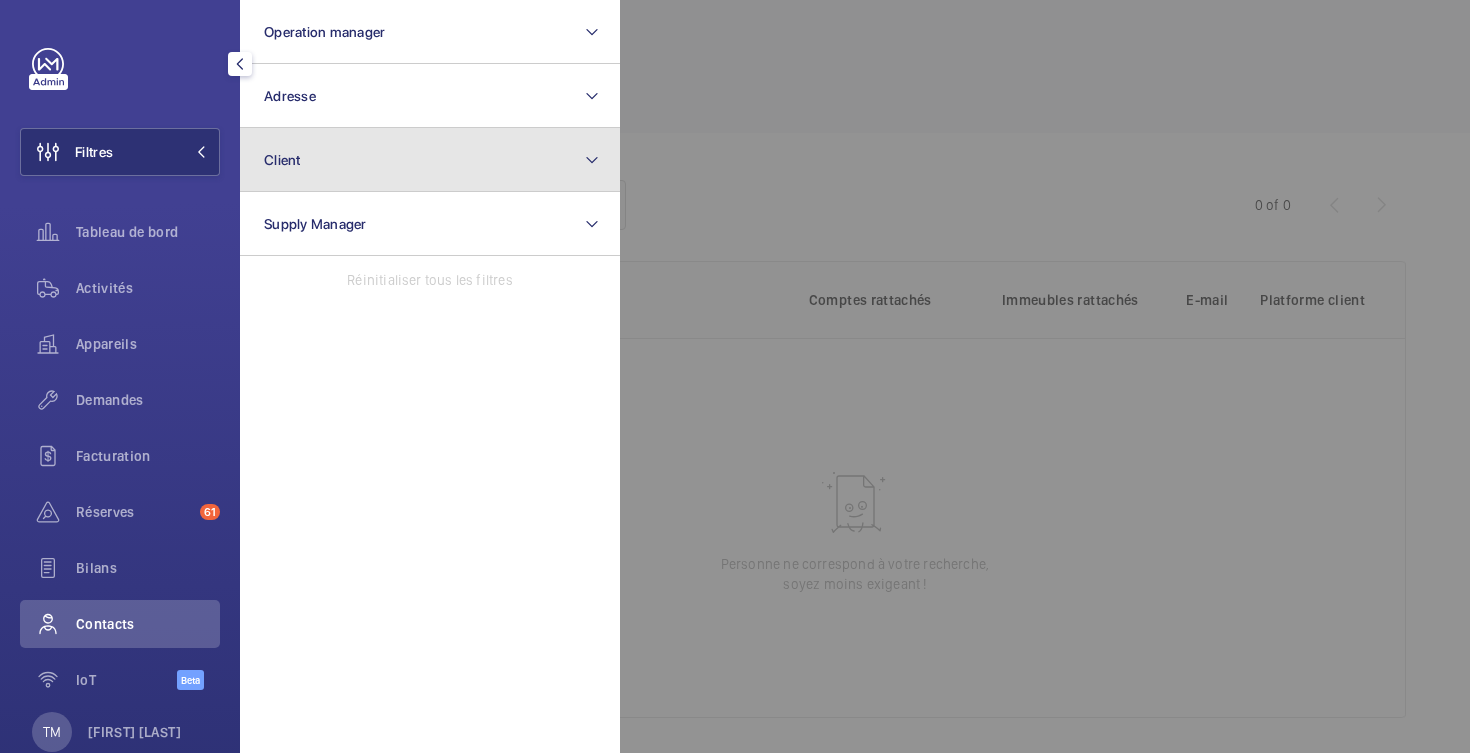 click on "Client" 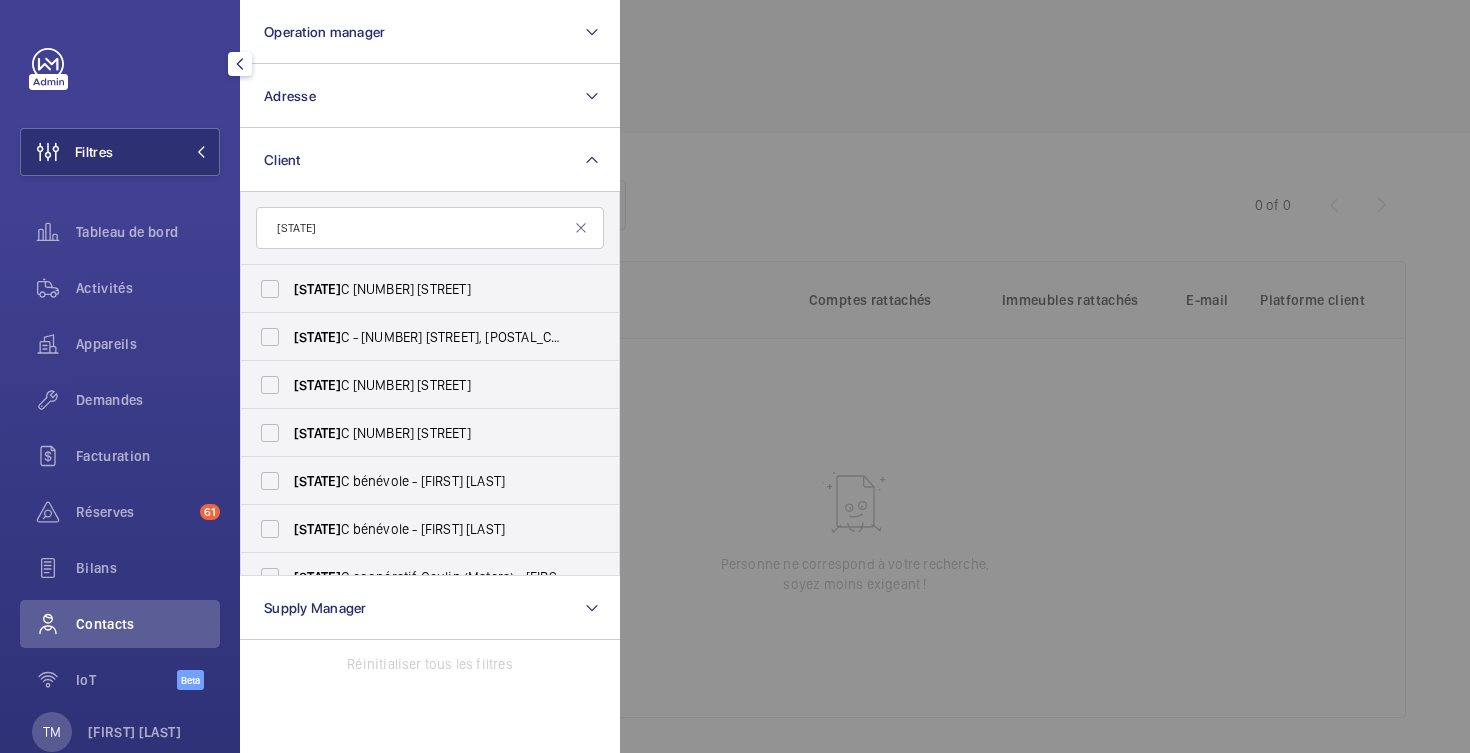 type on "s" 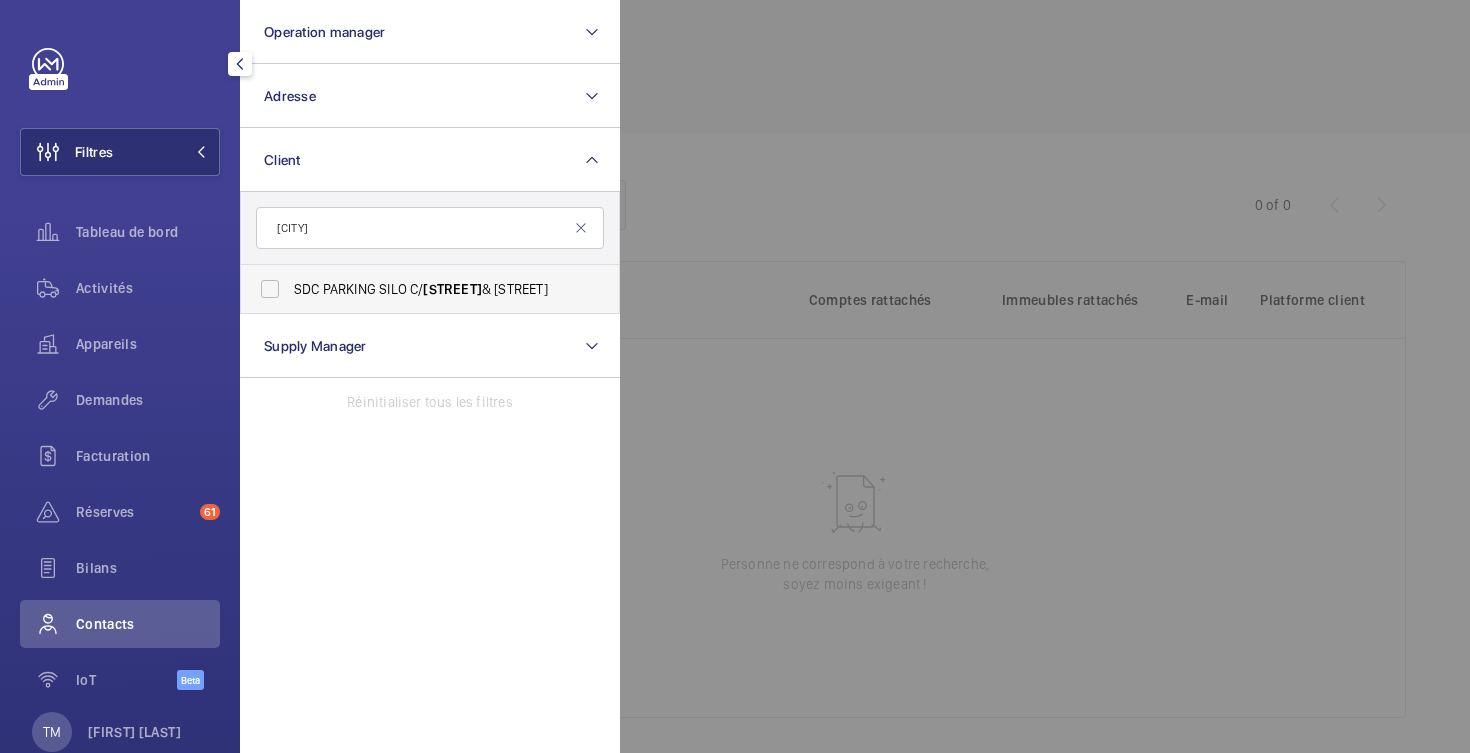 type on "[NAME]" 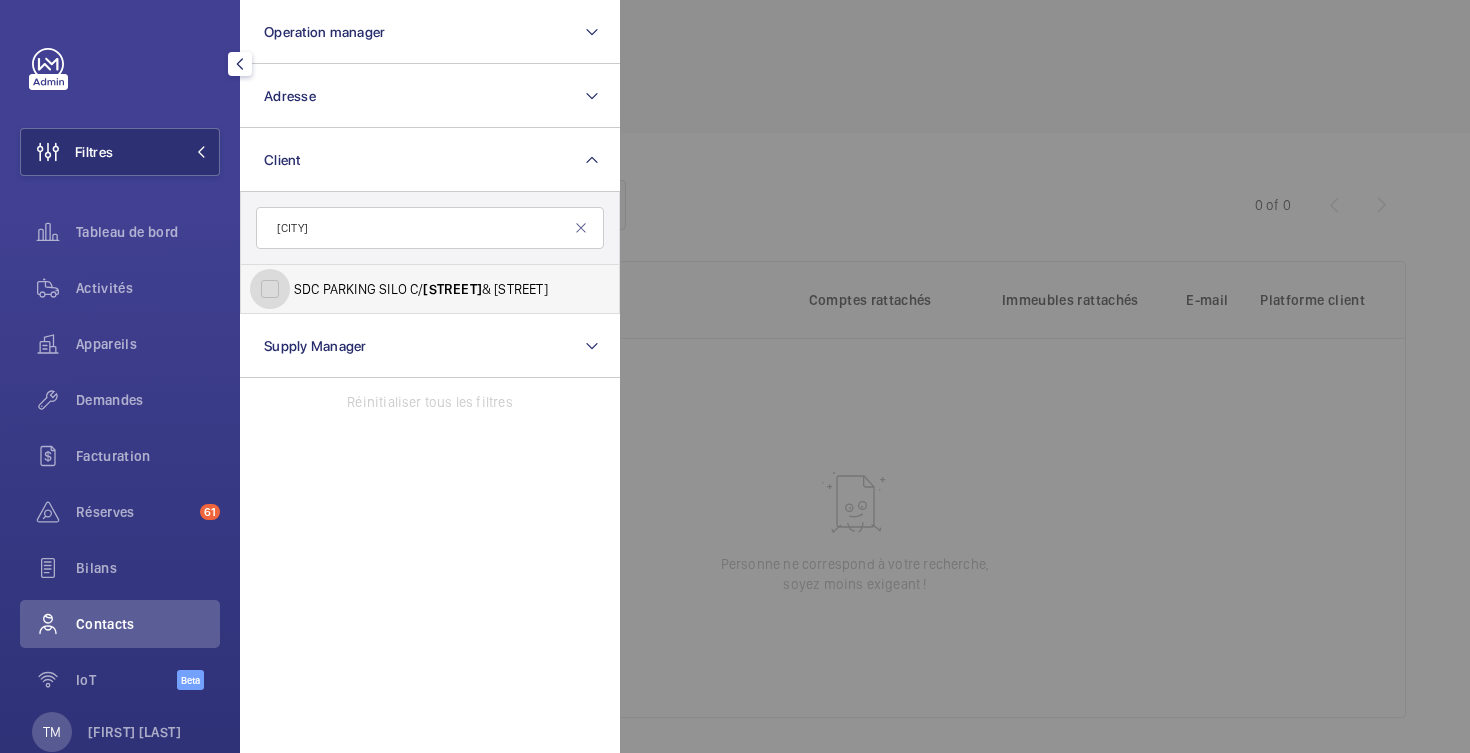 click on "[COMPANY] [COMPANY] [COMPANY]" at bounding box center [270, 289] 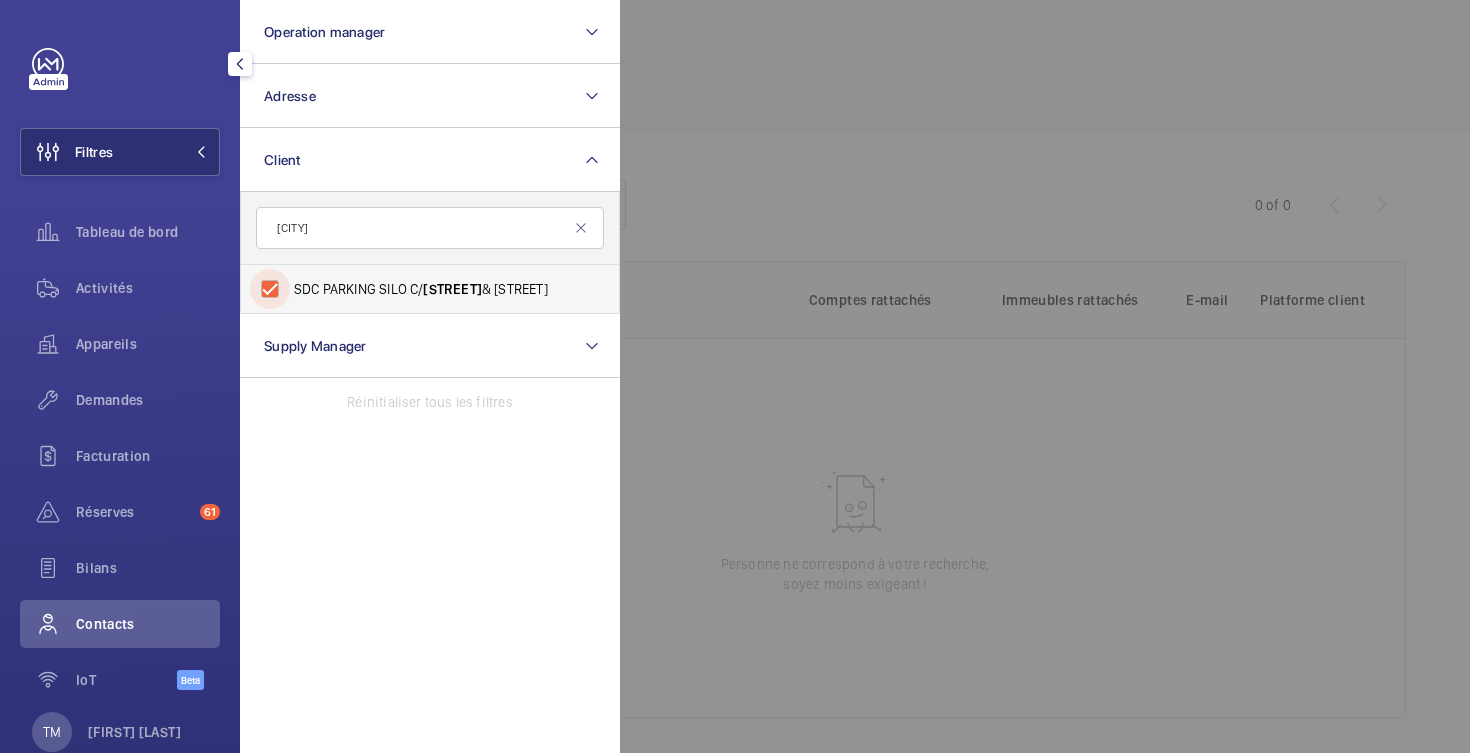 checkbox on "true" 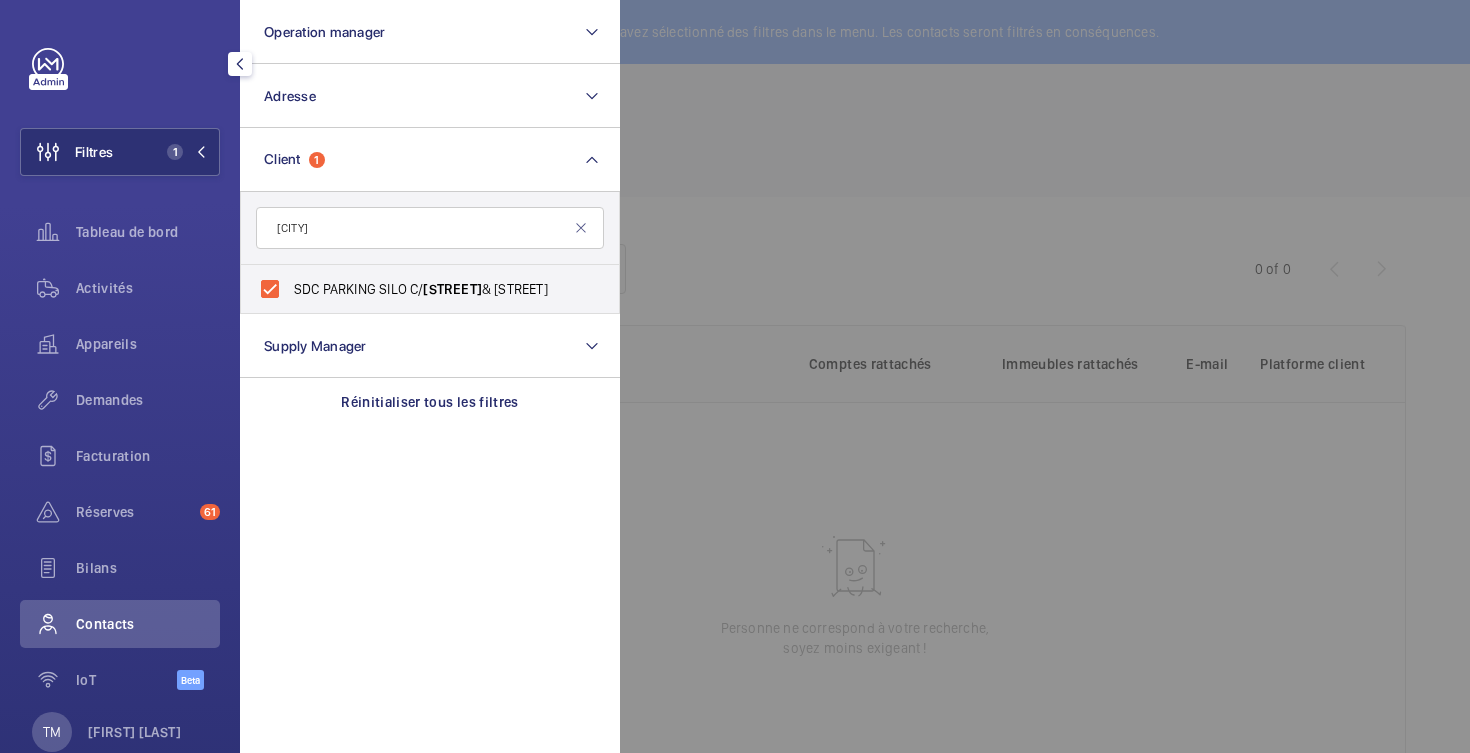 click 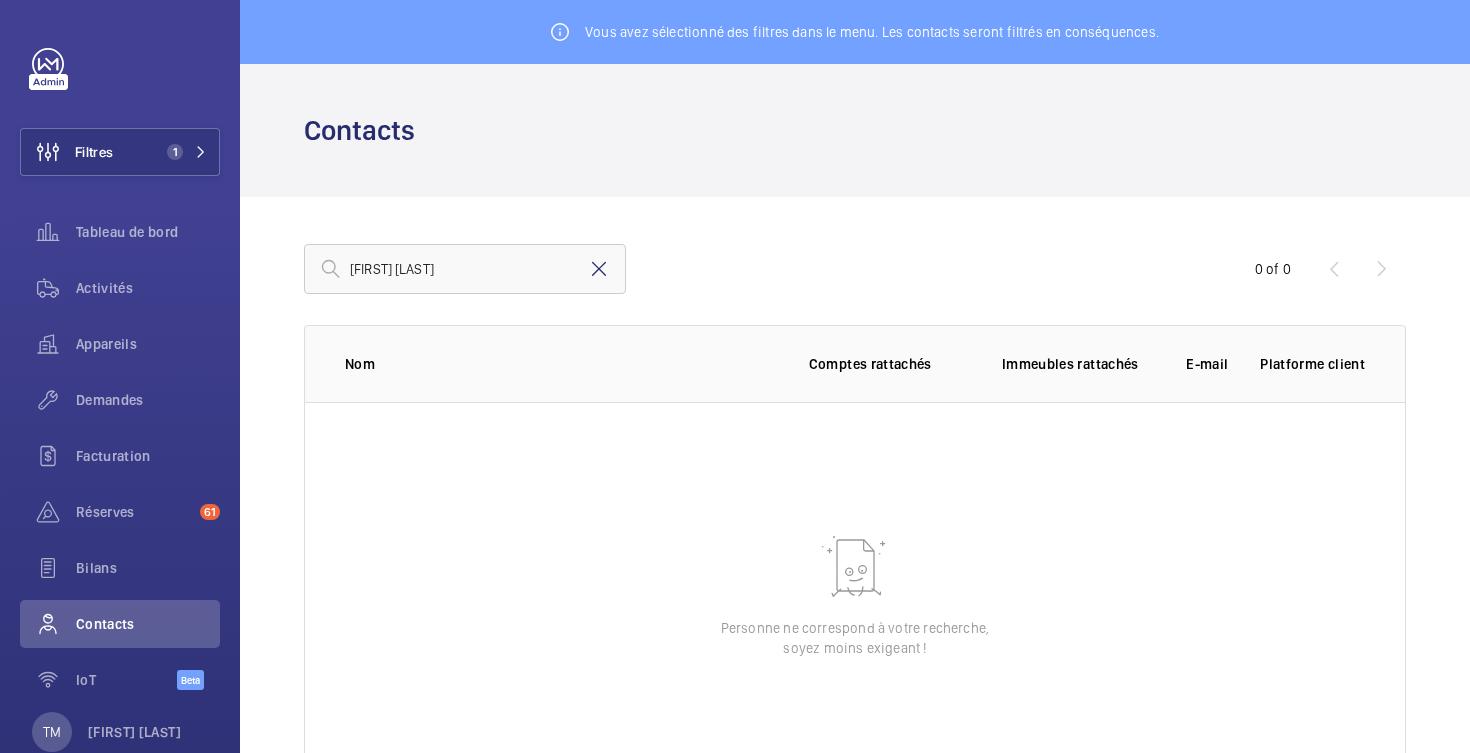 click 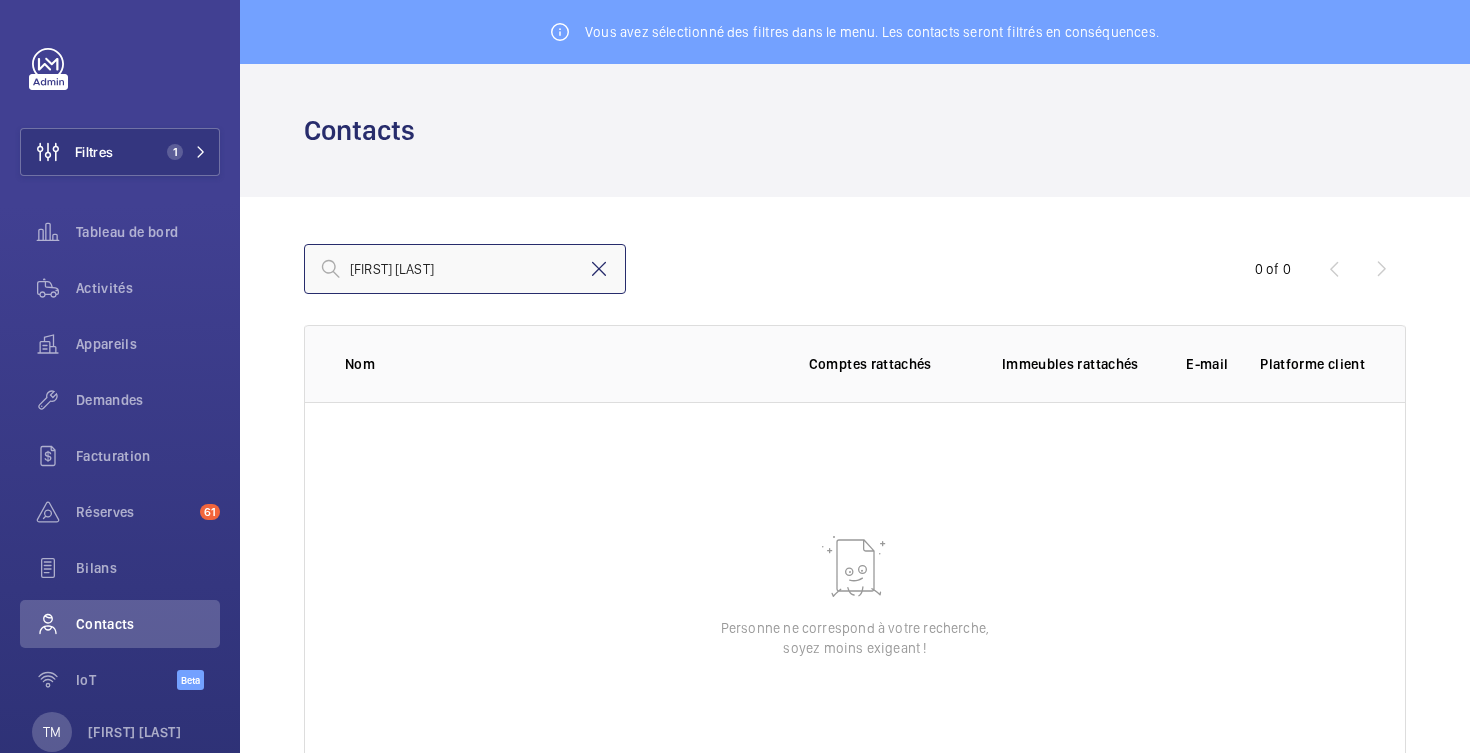 type 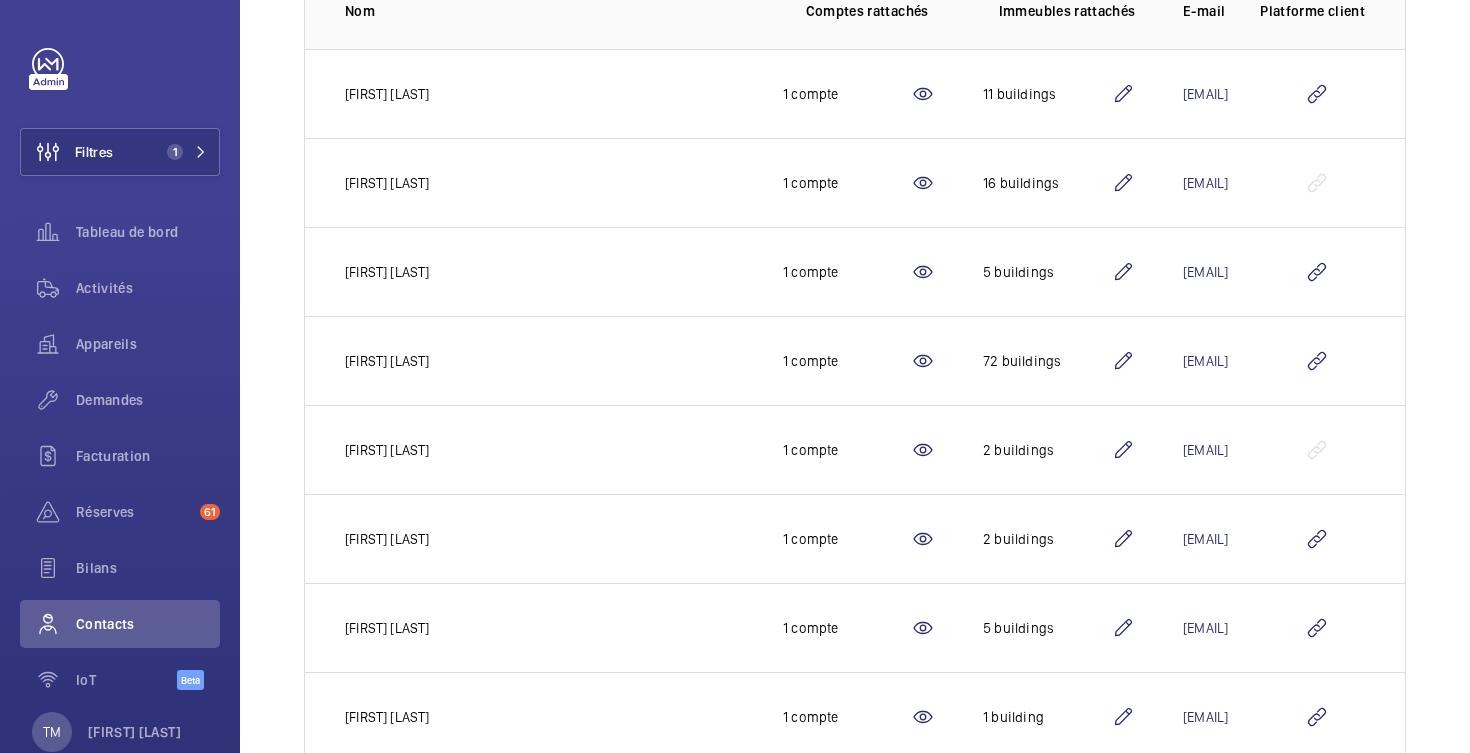 scroll, scrollTop: 0, scrollLeft: 0, axis: both 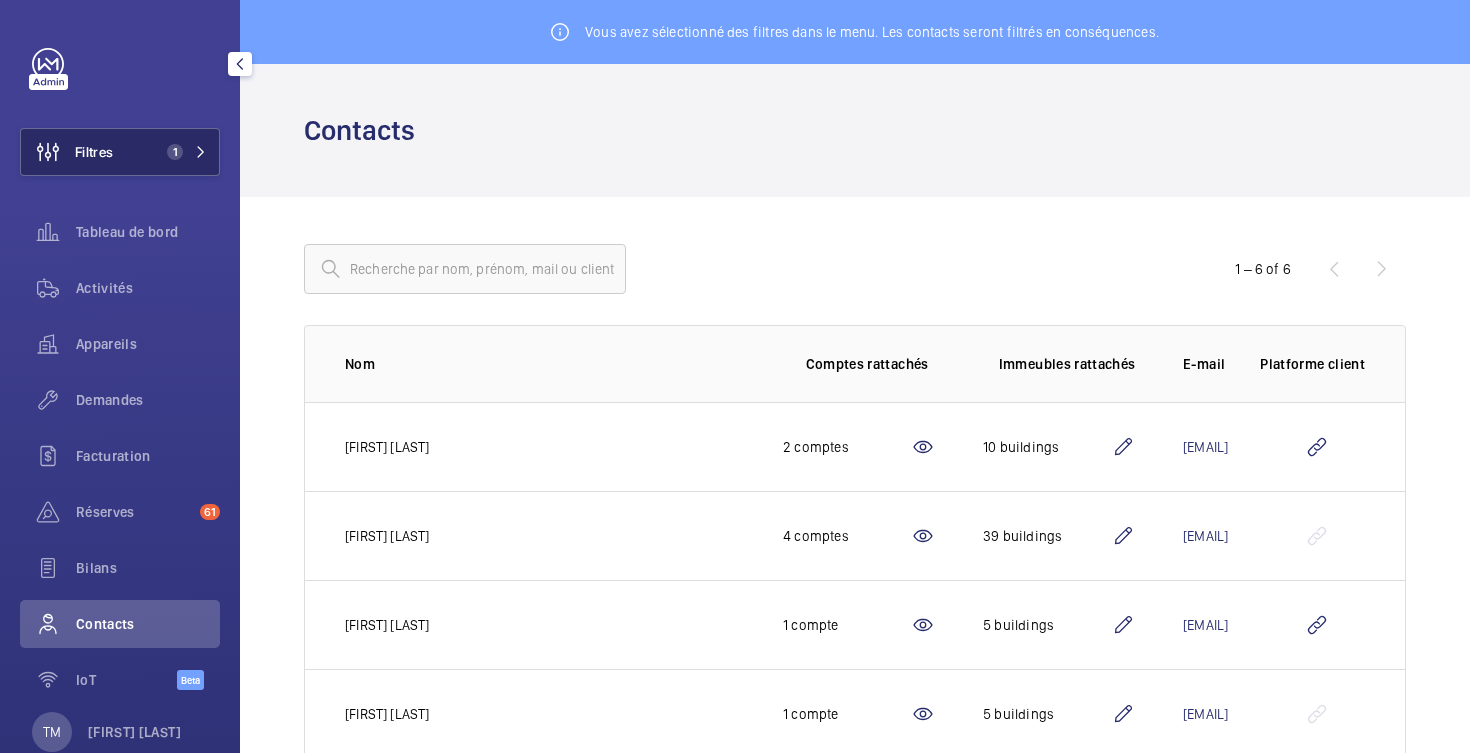 click on "Filtres 1" 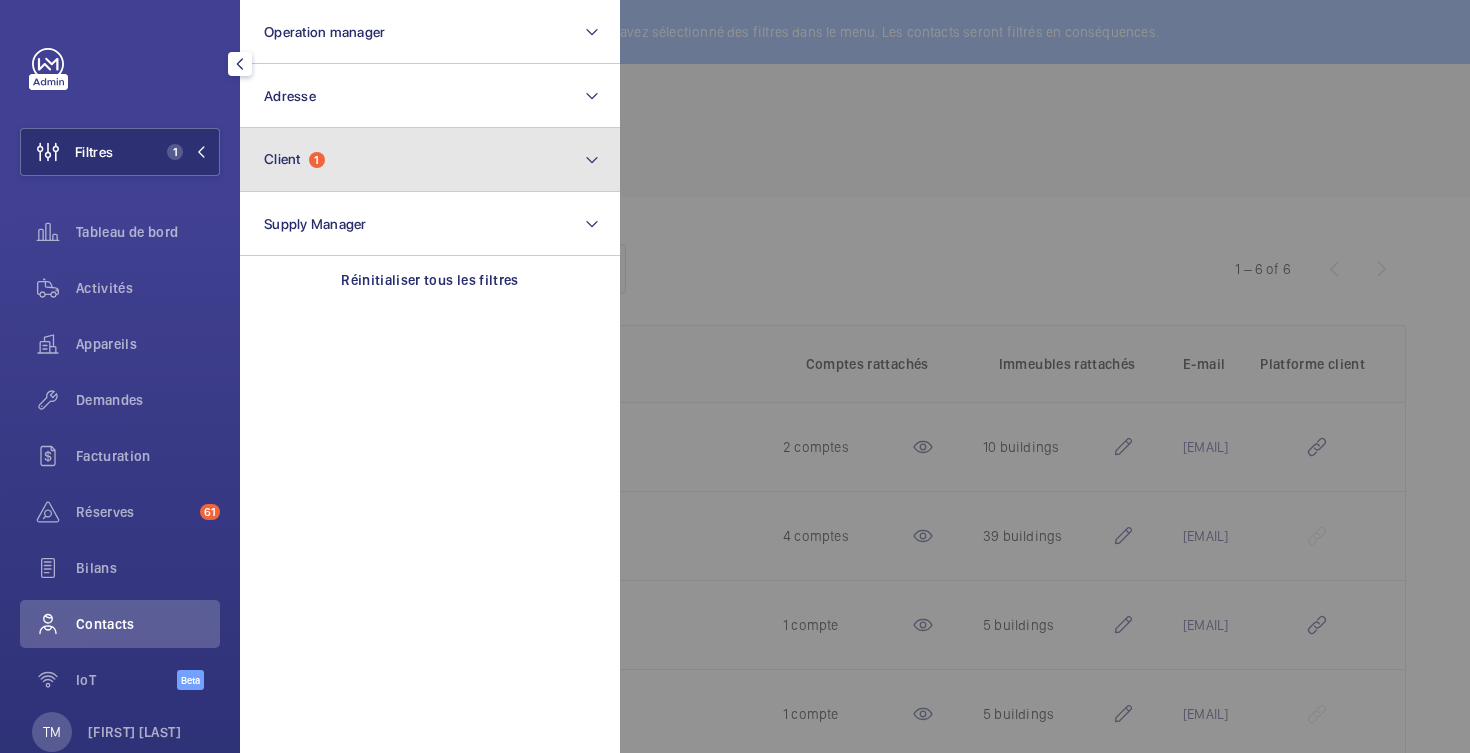 click on "Client  1" 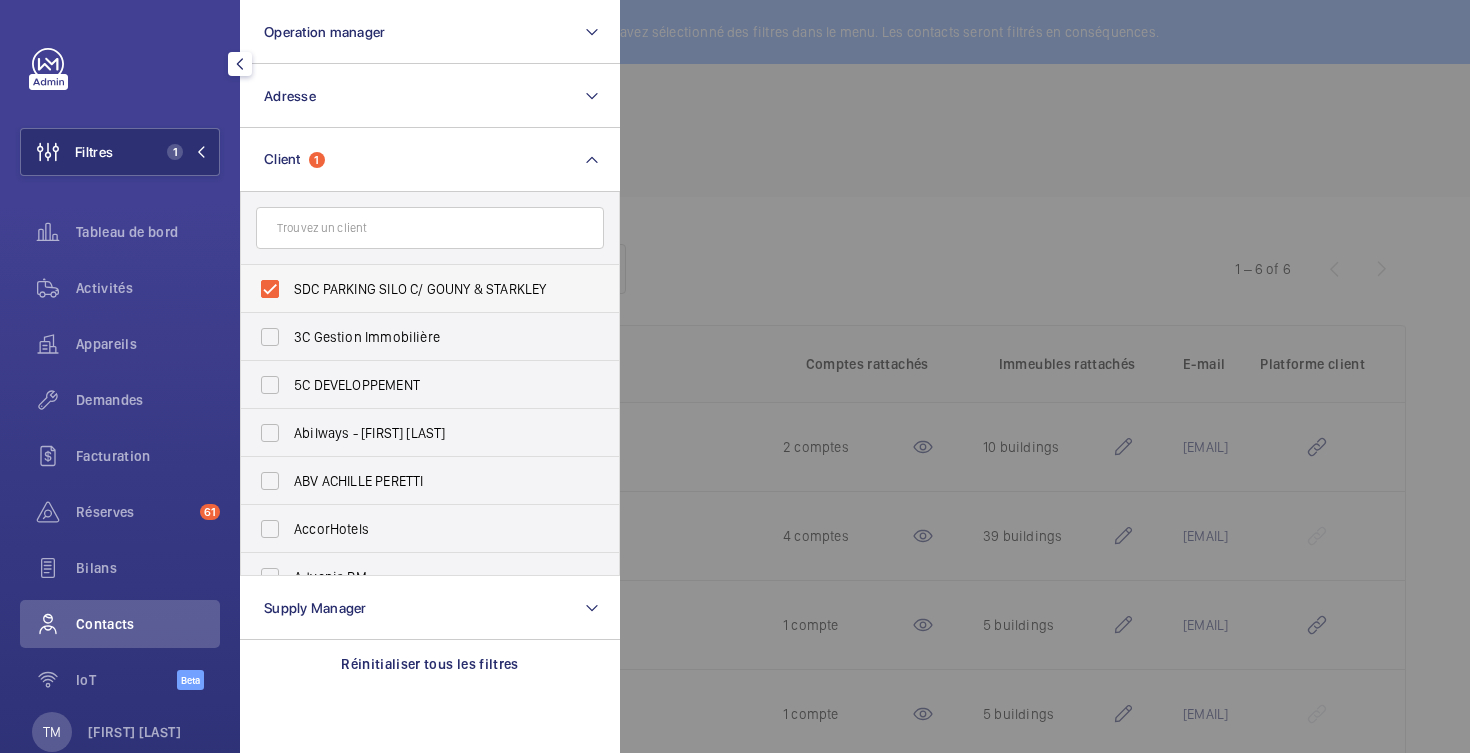 click on "SDC PARKING SILO C/ GOUNY & STARKLEY" at bounding box center (415, 289) 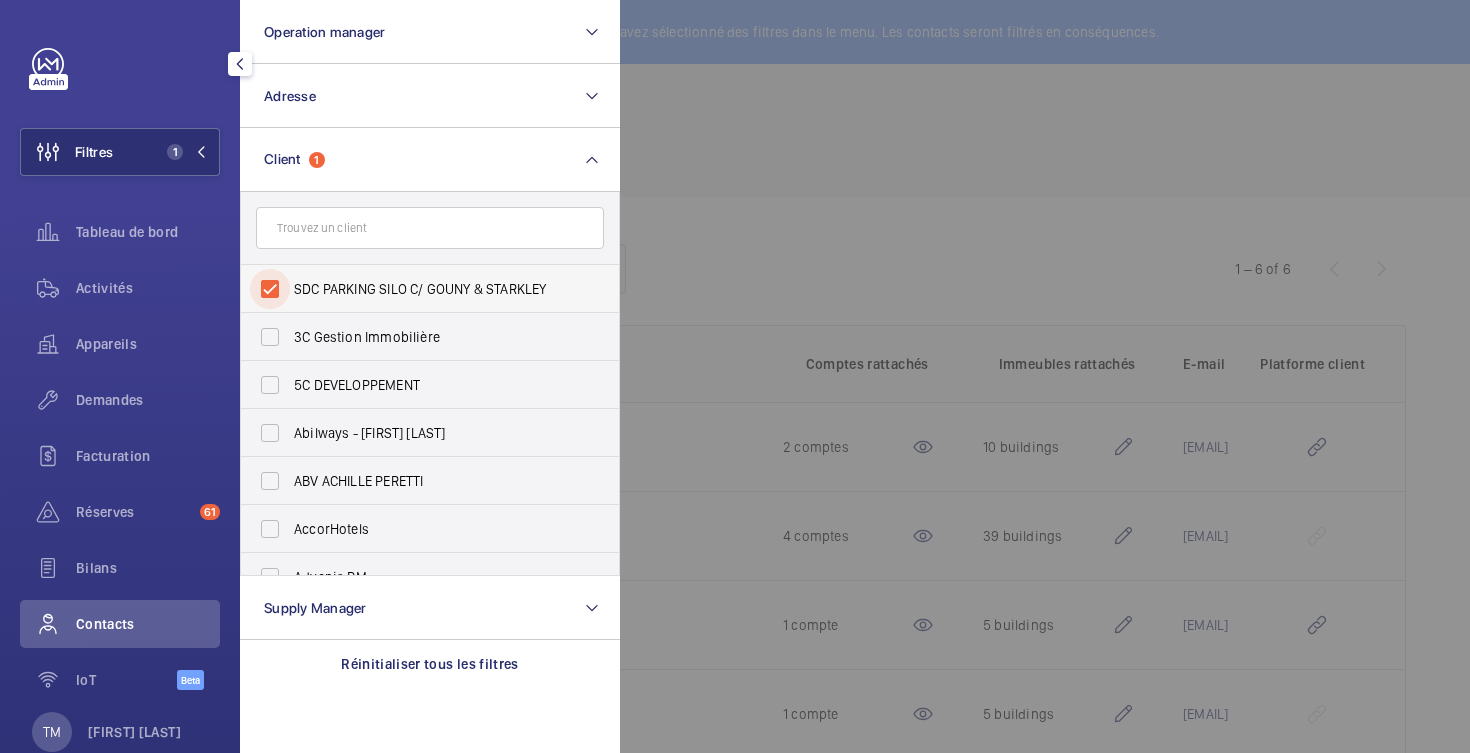 click on "SDC PARKING SILO C/ GOUNY & STARKLEY" at bounding box center [270, 289] 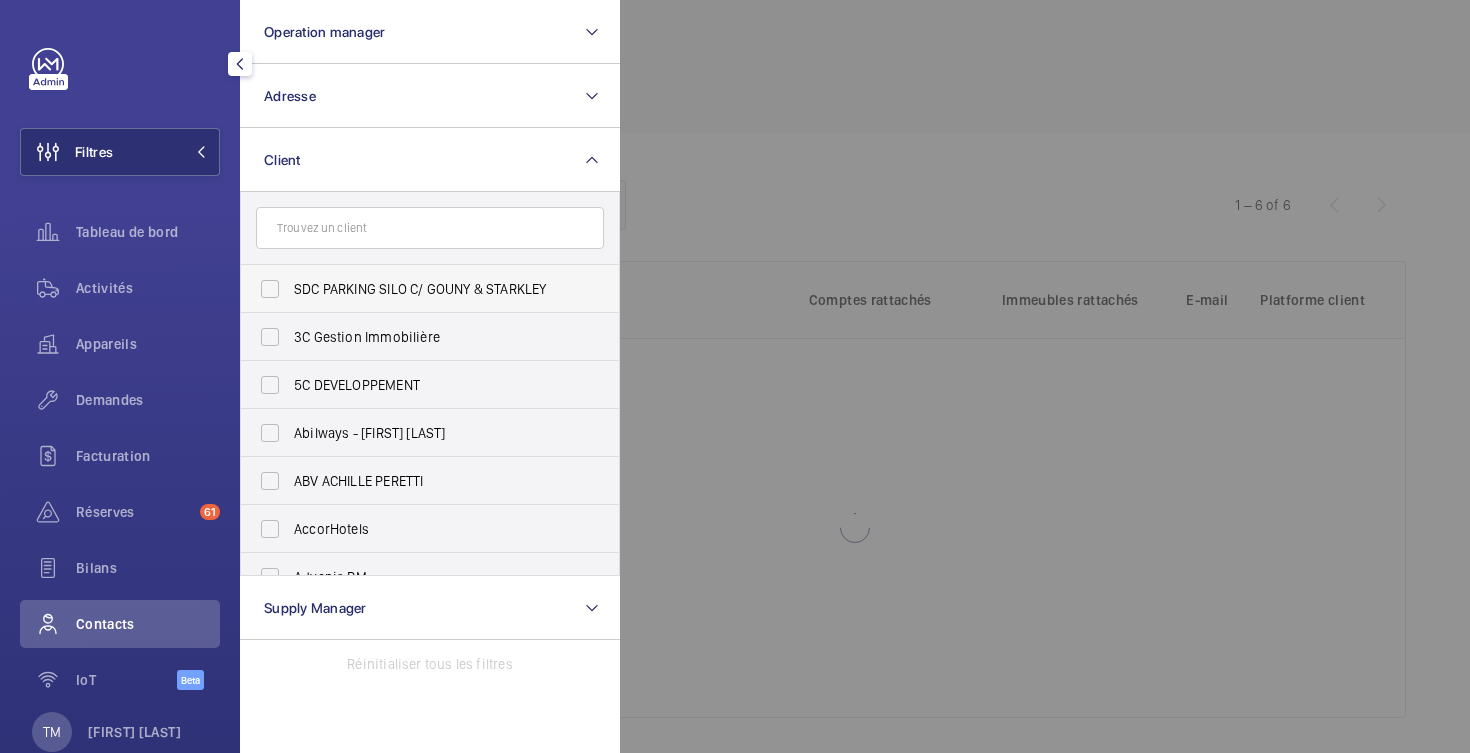 click on "SDC PARKING SILO C/ GOUNY & STARKLEY" at bounding box center [415, 289] 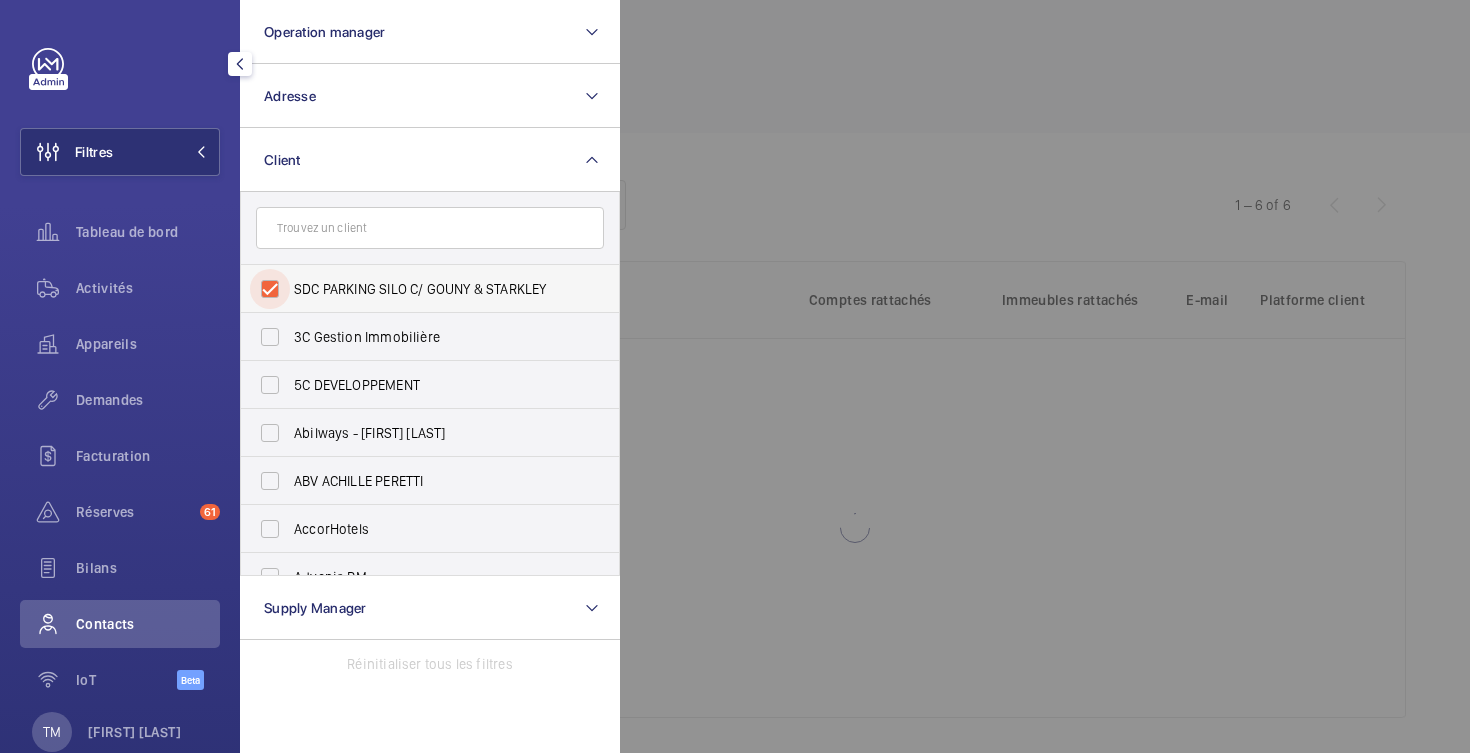 checkbox on "true" 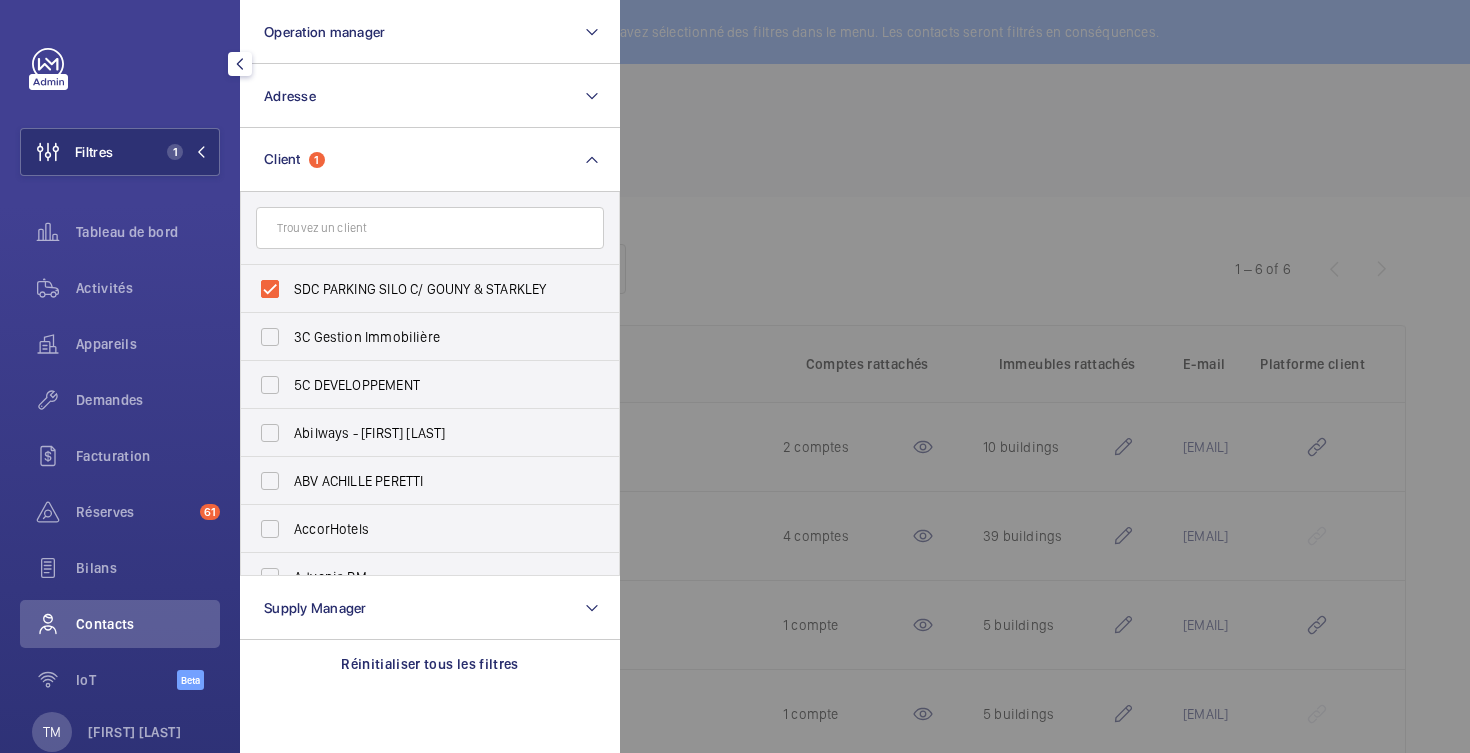 click 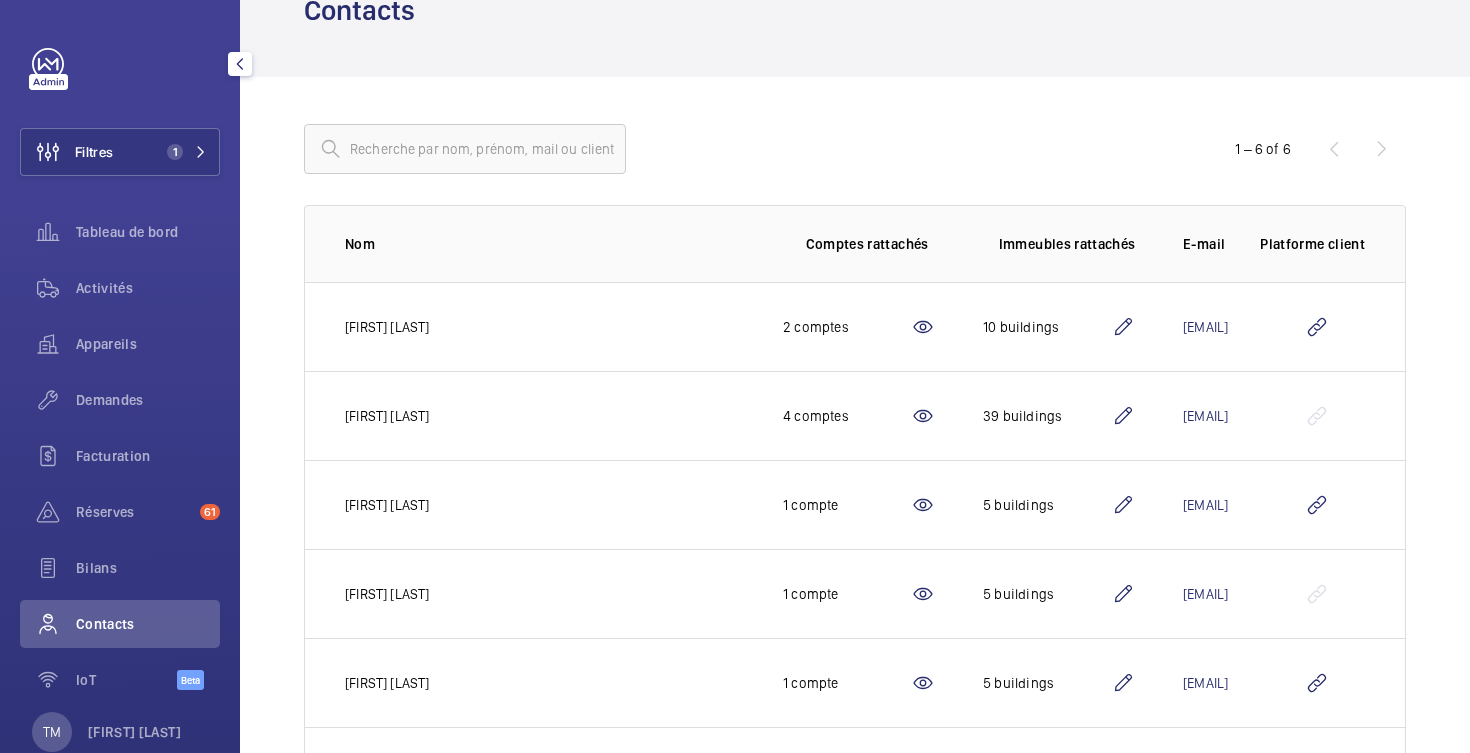 scroll, scrollTop: 0, scrollLeft: 0, axis: both 